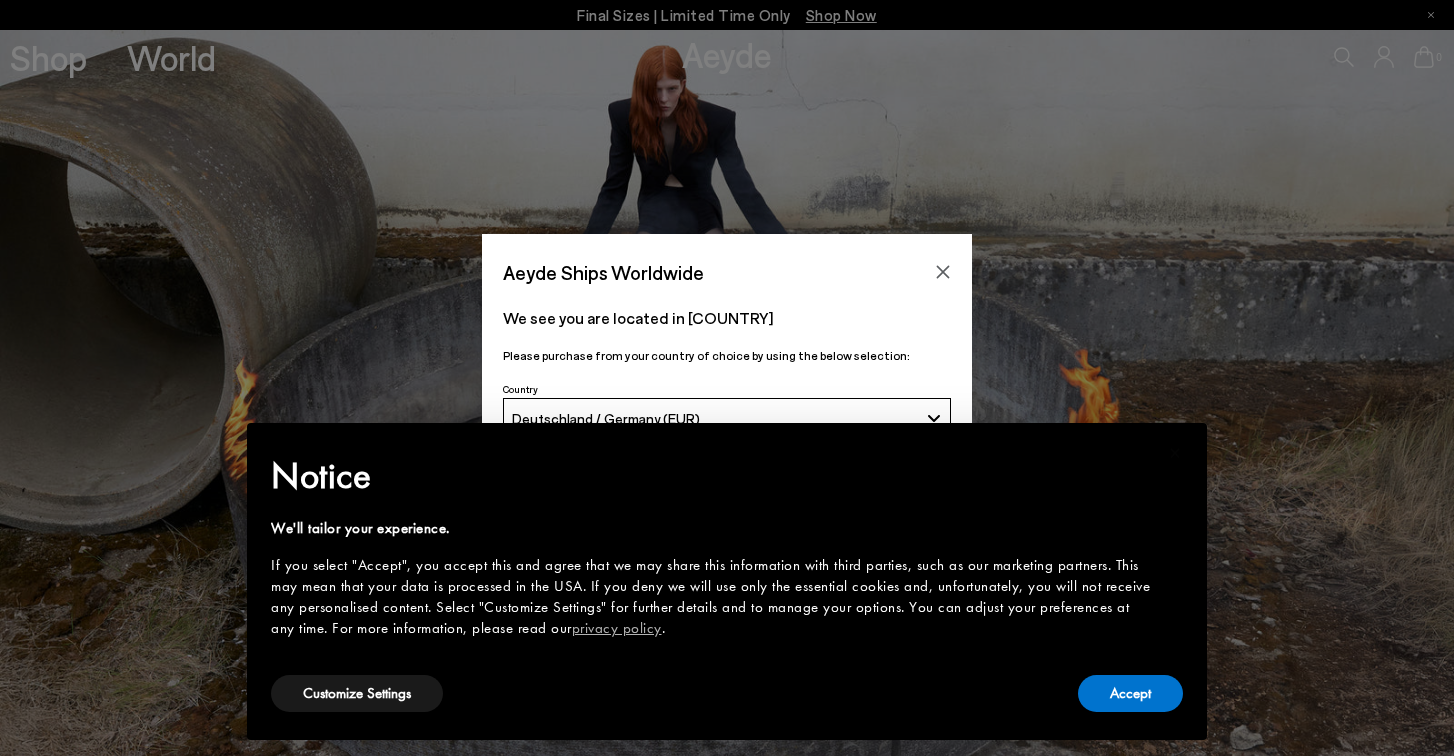 scroll, scrollTop: 0, scrollLeft: 0, axis: both 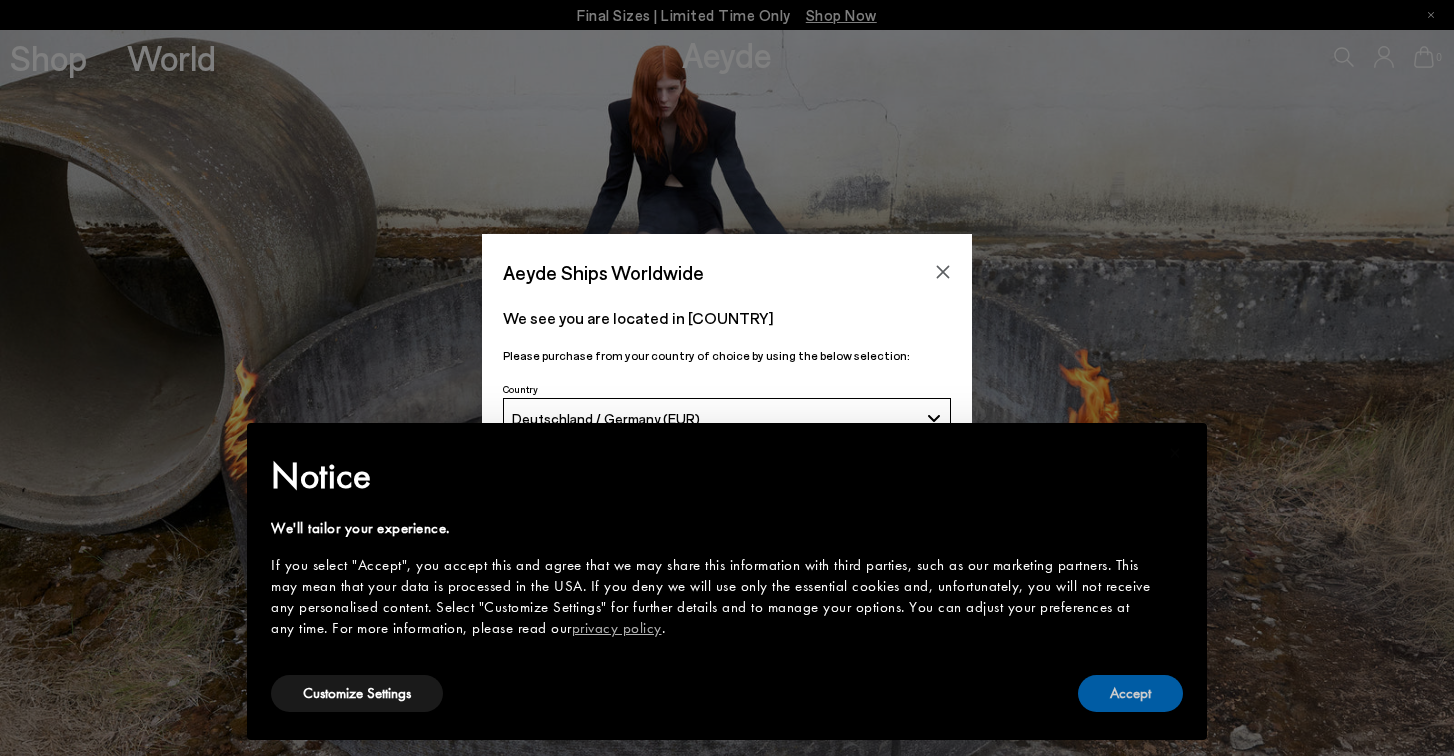 drag, startPoint x: 1104, startPoint y: 685, endPoint x: 1080, endPoint y: 675, distance: 26 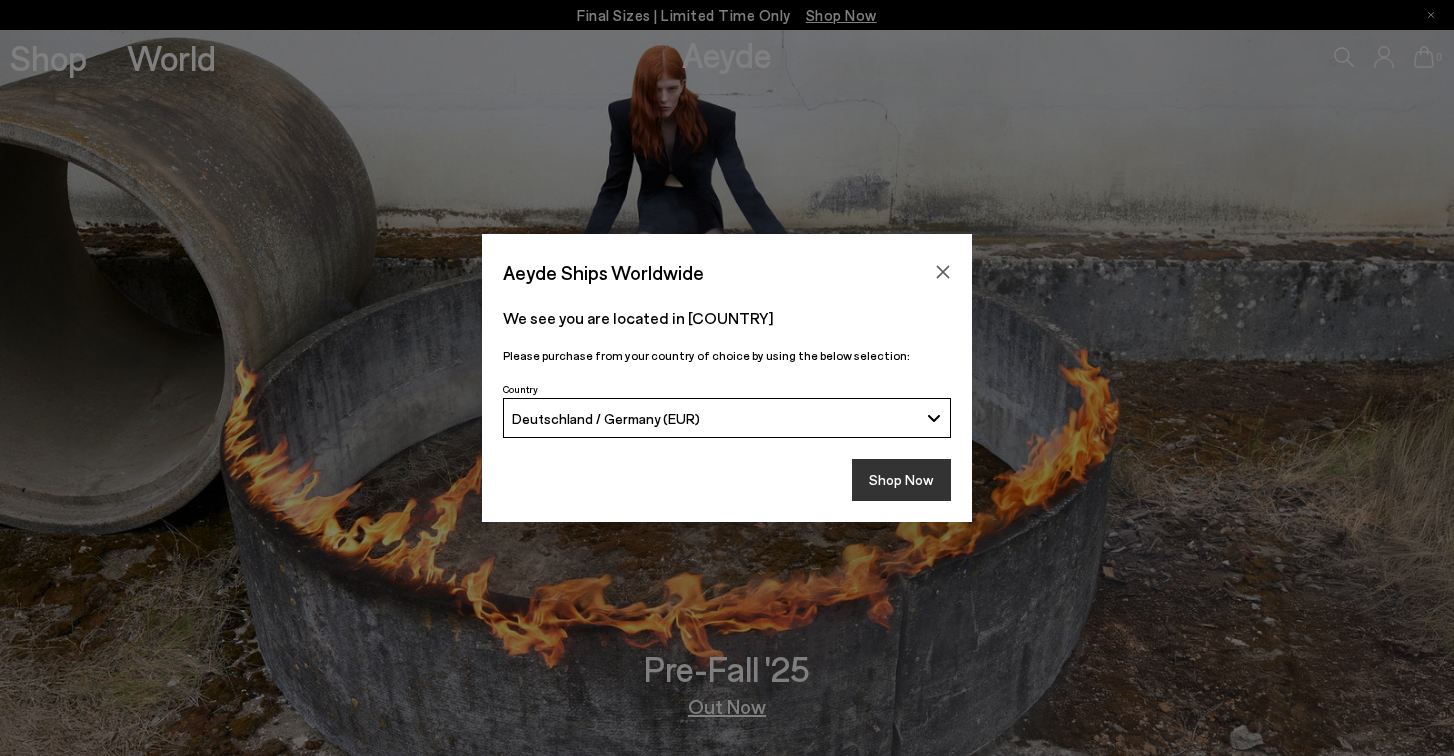 click on "Shop Now" at bounding box center (901, 480) 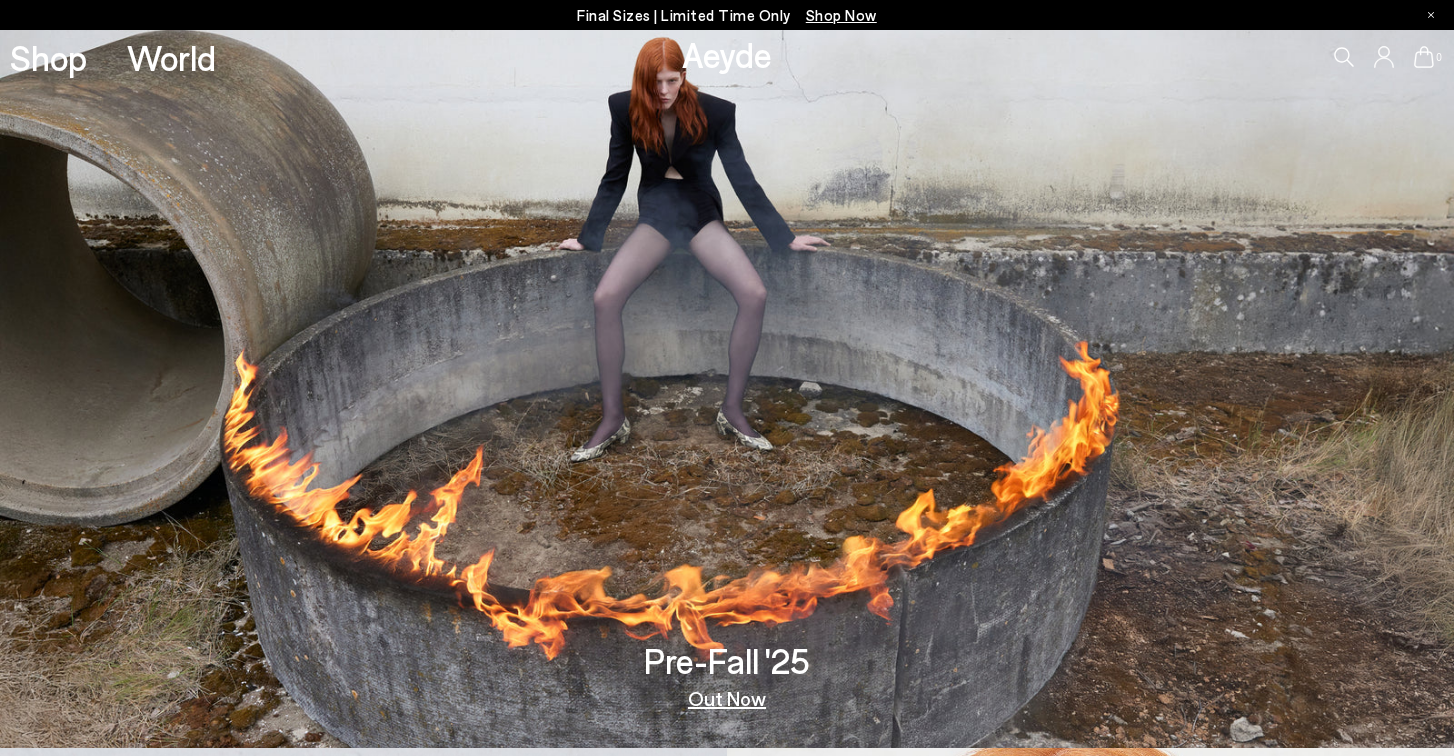 scroll, scrollTop: 22, scrollLeft: 0, axis: vertical 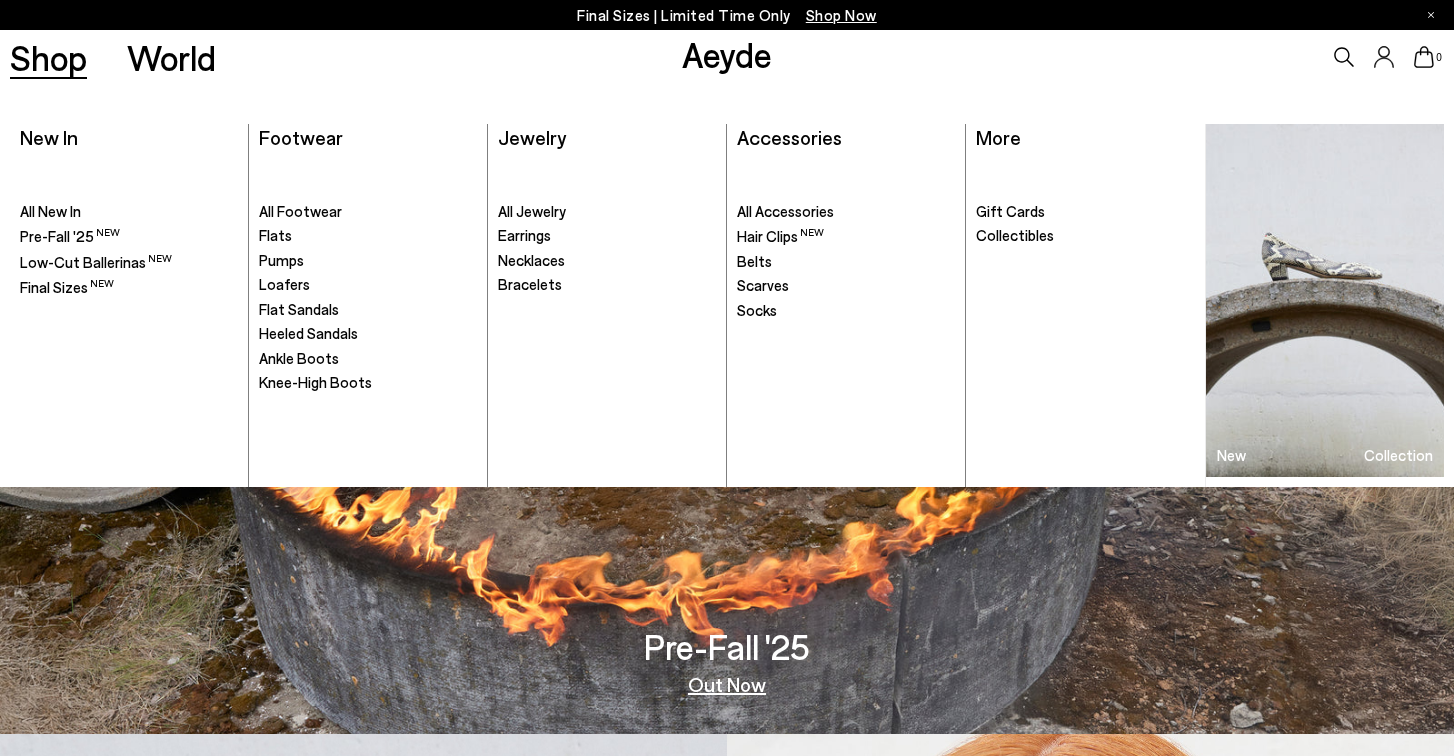 click on "Shop" at bounding box center (48, 57) 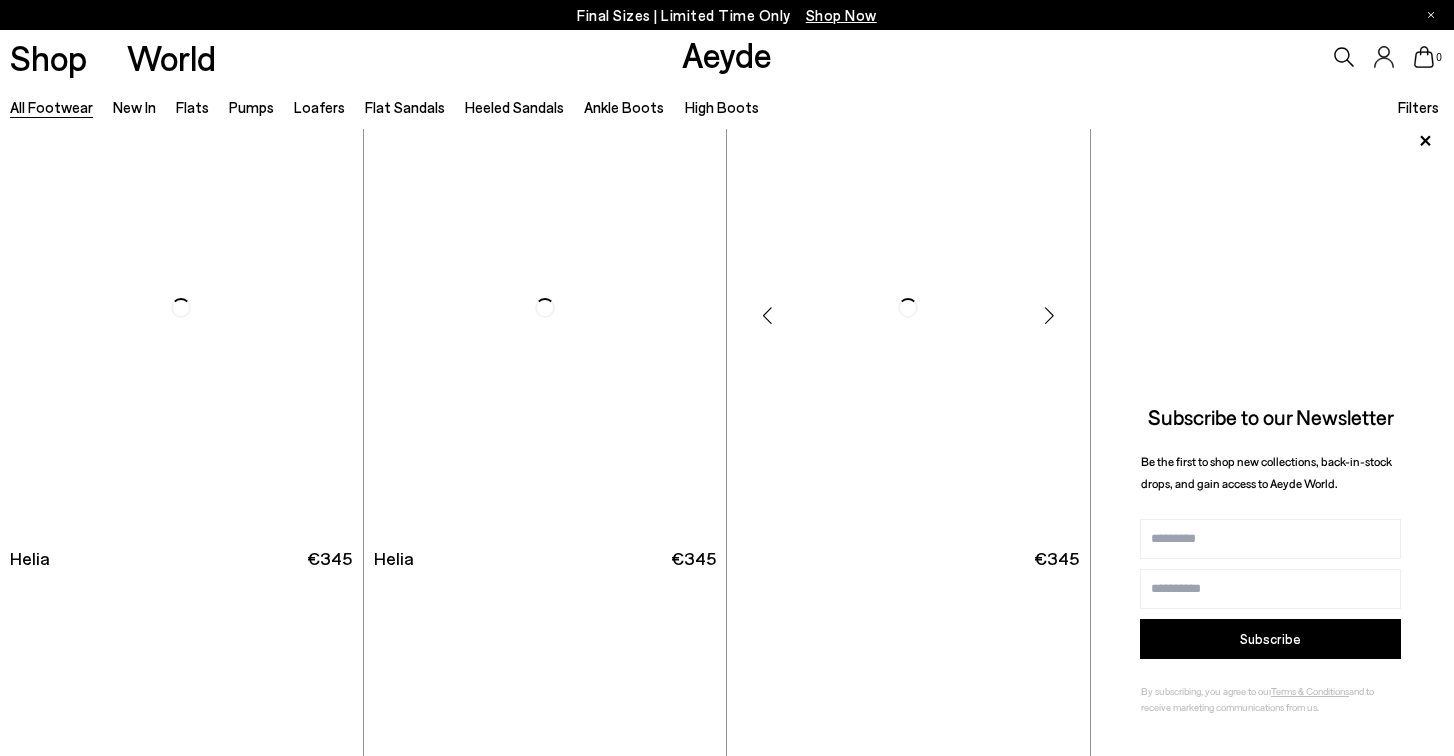 scroll, scrollTop: 551, scrollLeft: 0, axis: vertical 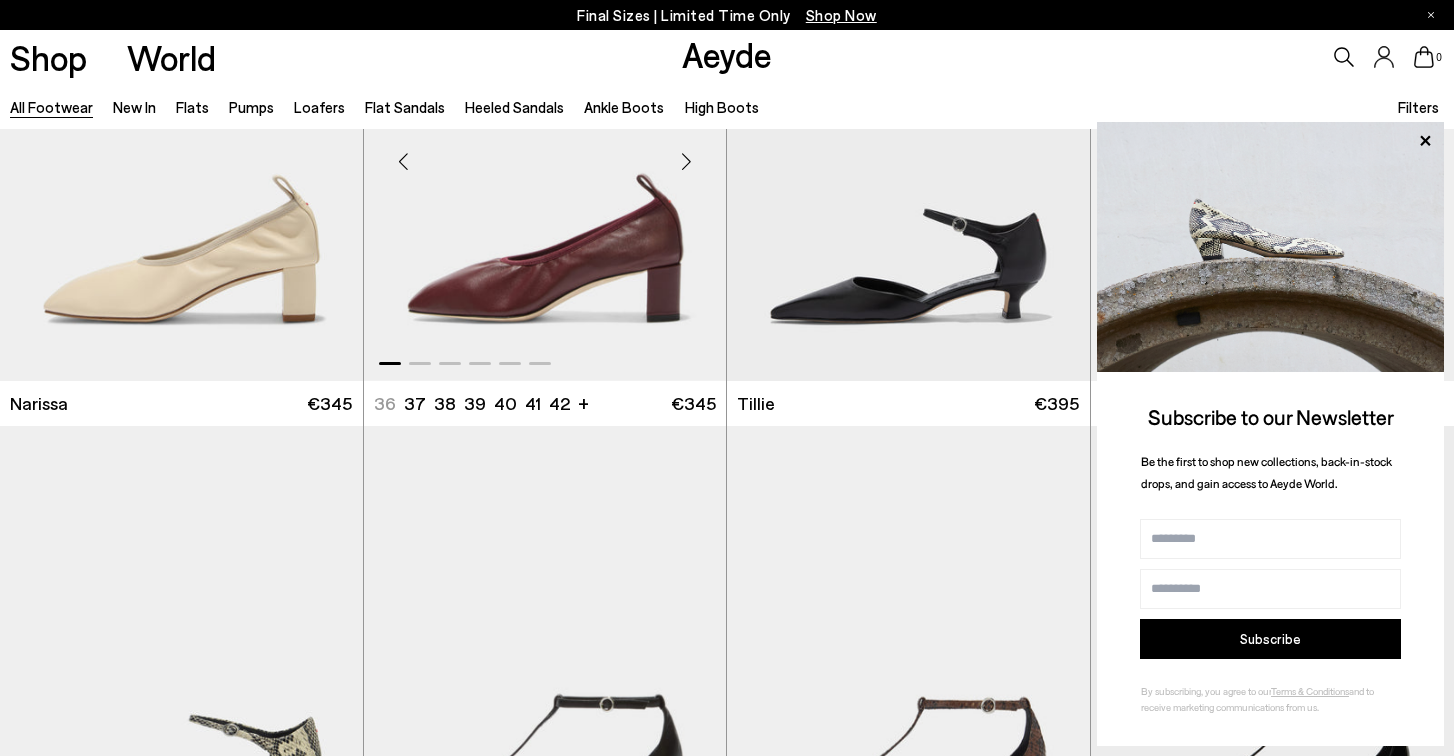 click at bounding box center (545, 153) 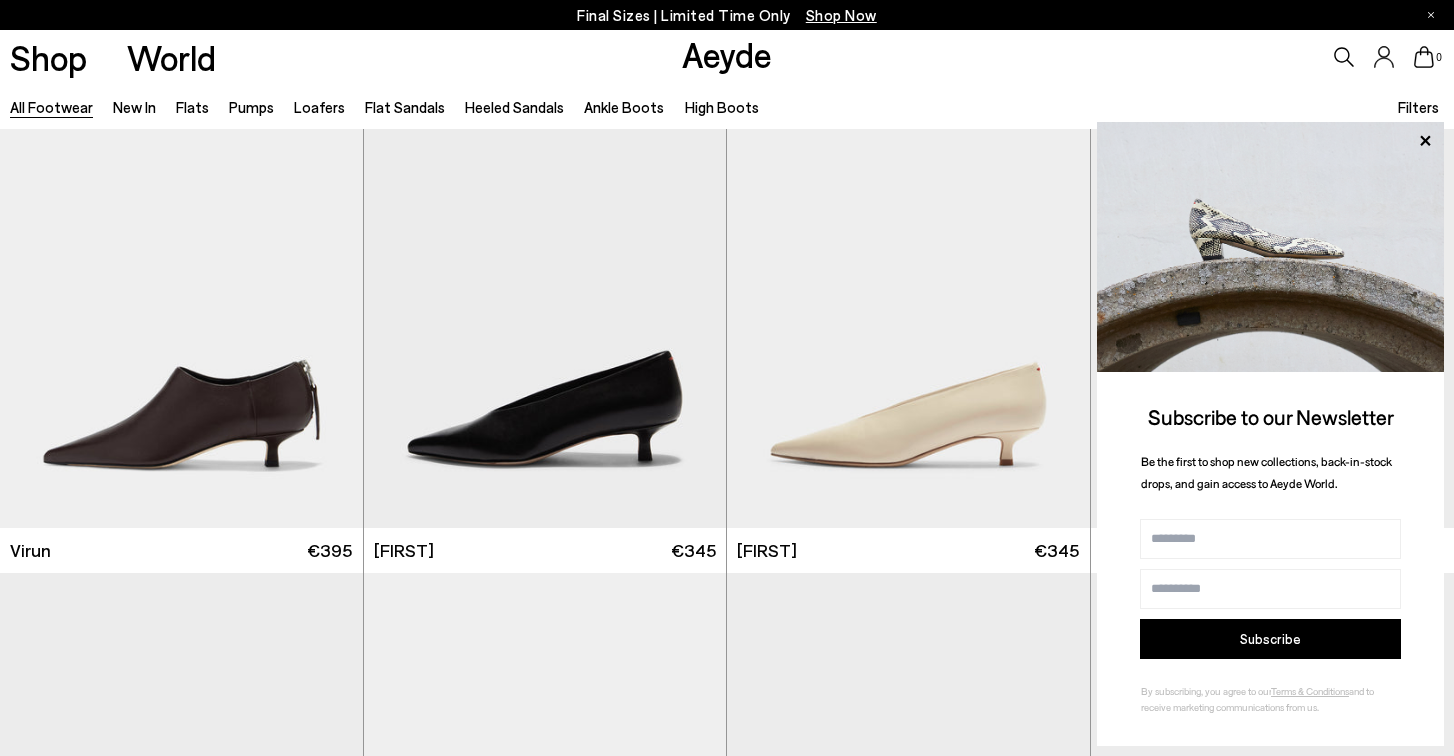 scroll, scrollTop: 3564, scrollLeft: 0, axis: vertical 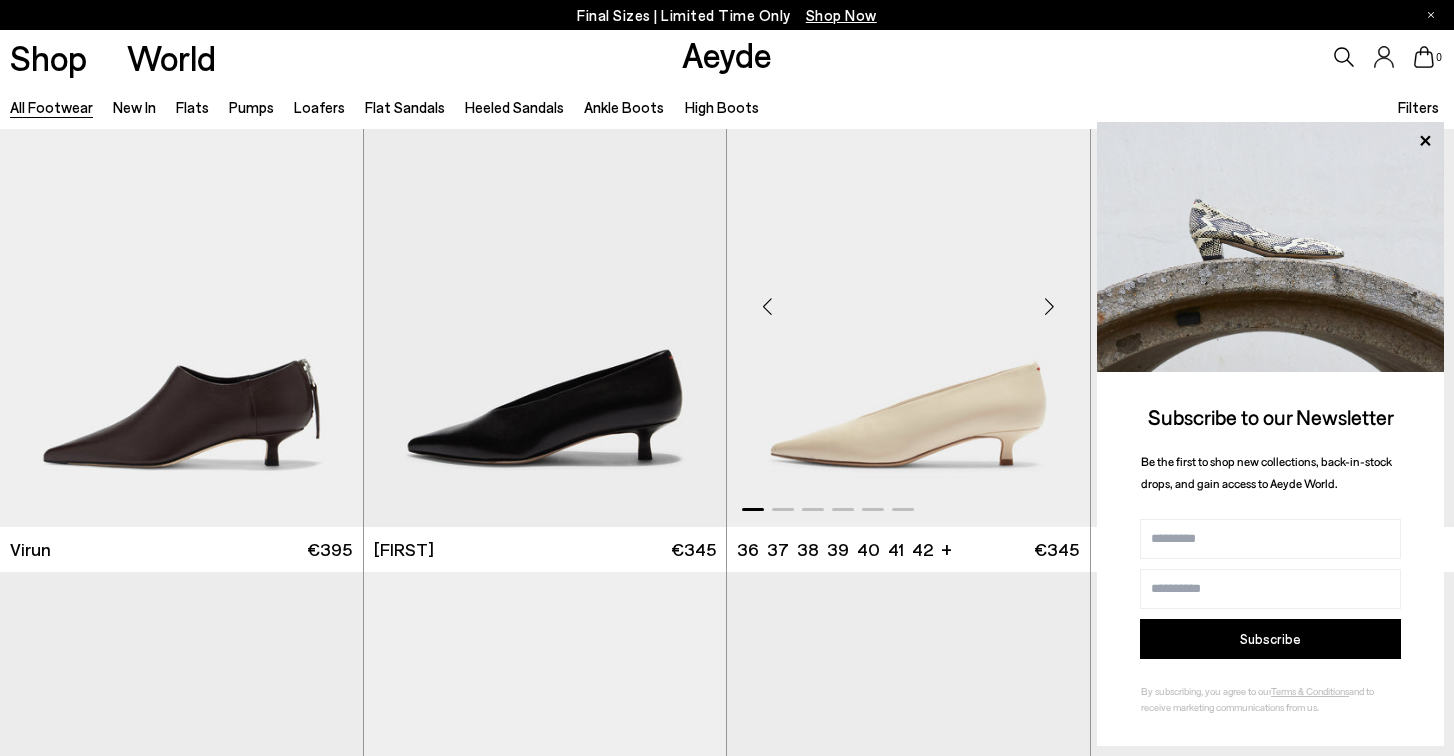 click at bounding box center (908, 299) 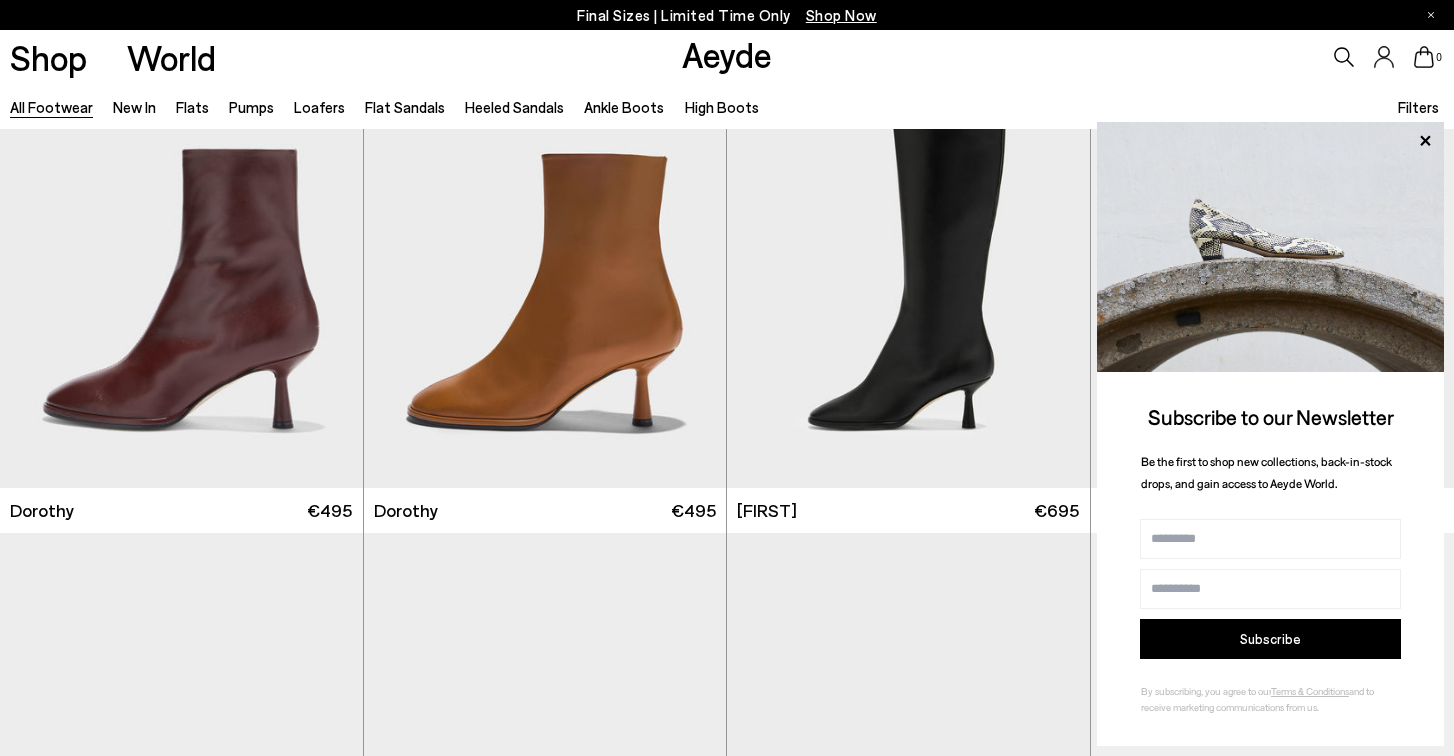 scroll, scrollTop: 7122, scrollLeft: 0, axis: vertical 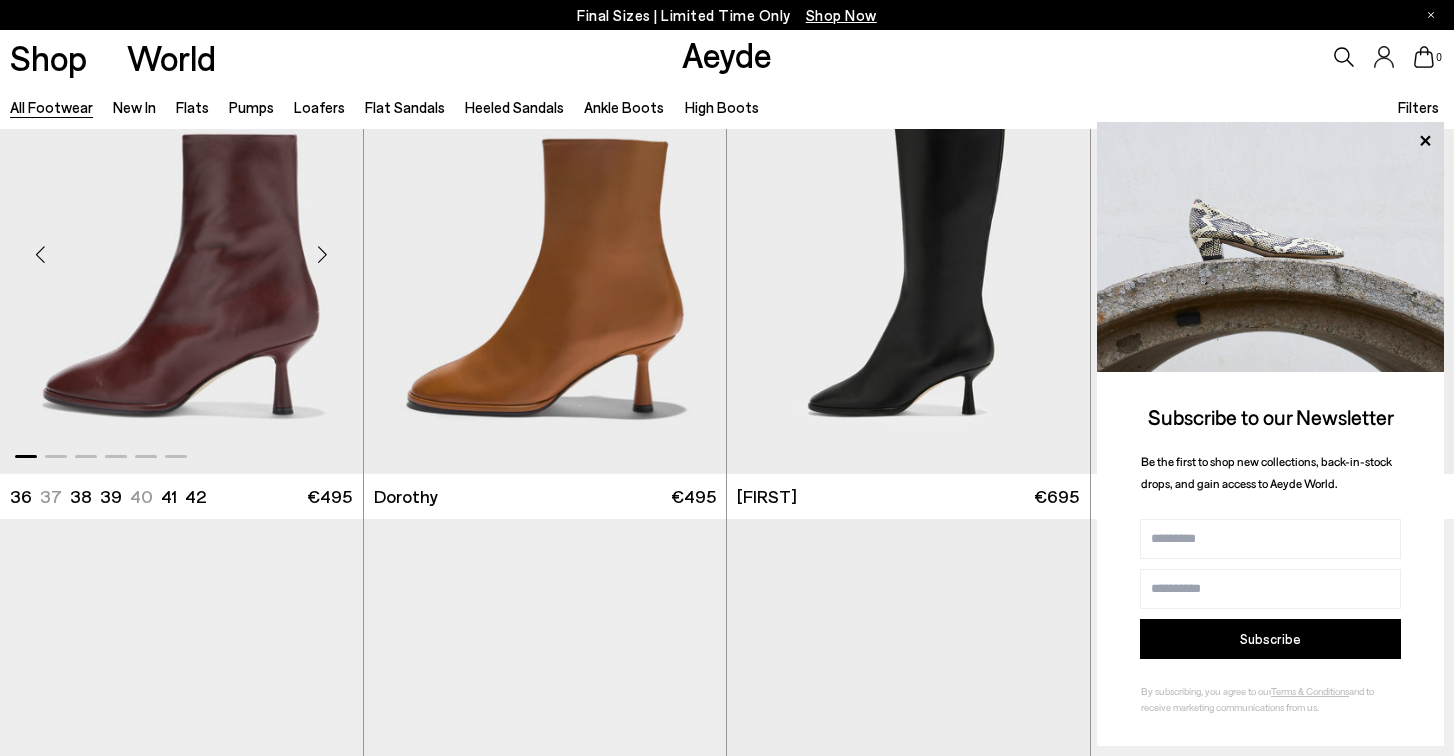 click at bounding box center (181, 246) 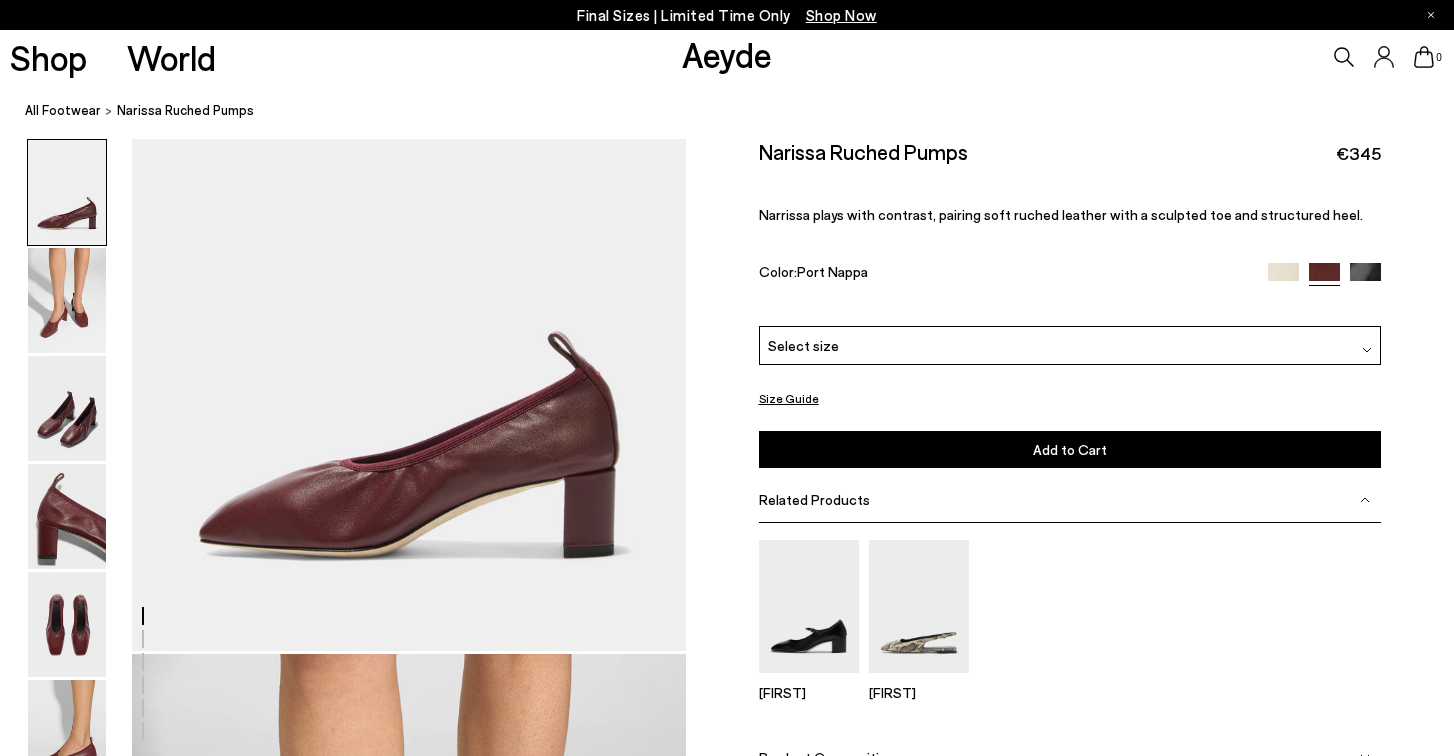 scroll, scrollTop: 121, scrollLeft: 0, axis: vertical 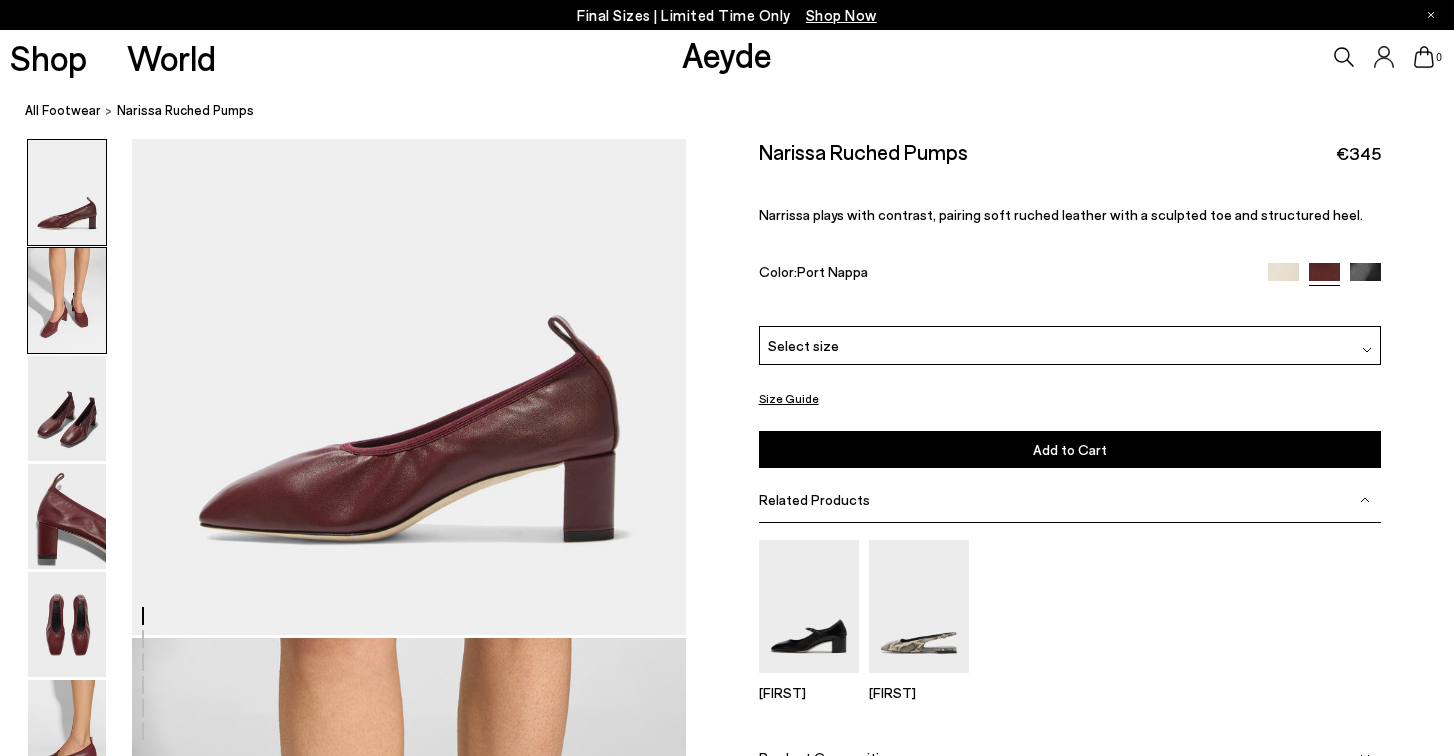 click at bounding box center (67, 300) 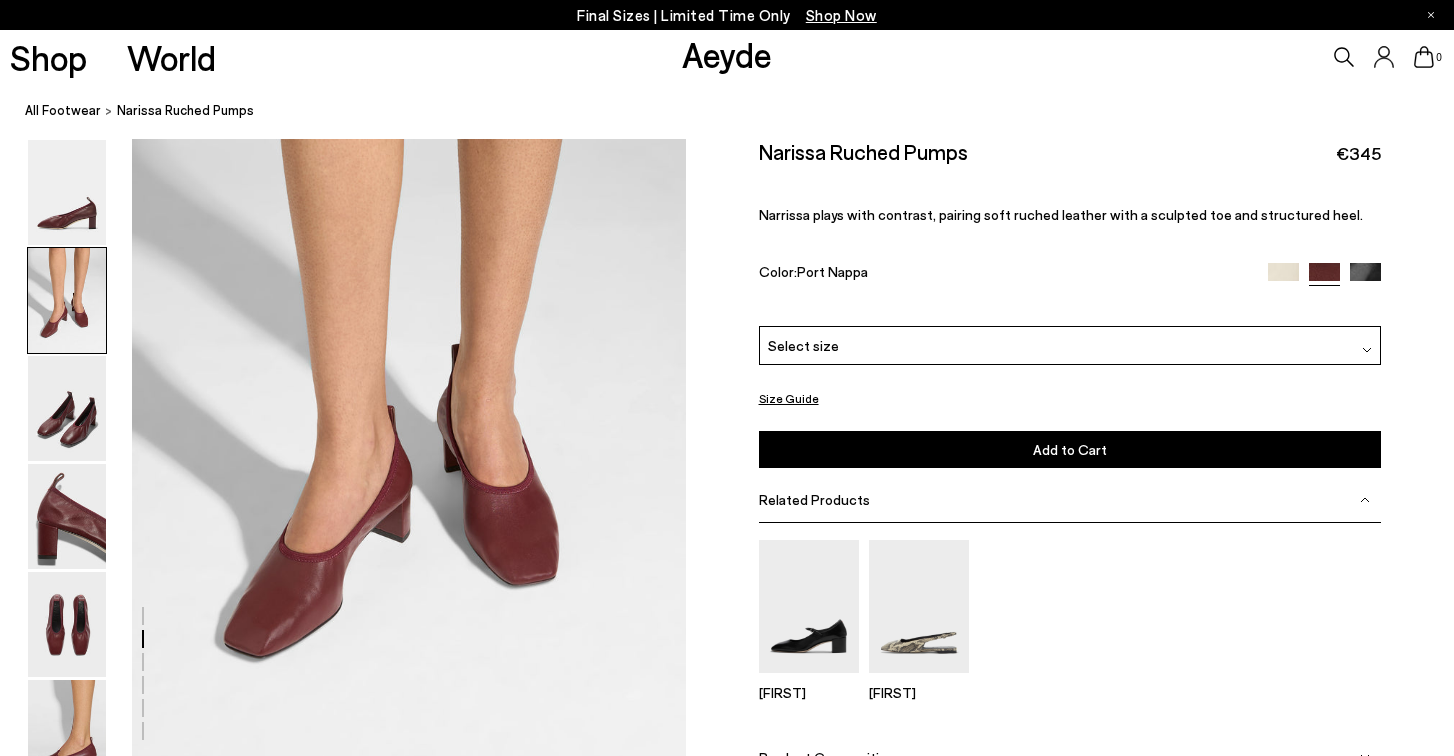 scroll, scrollTop: 737, scrollLeft: 0, axis: vertical 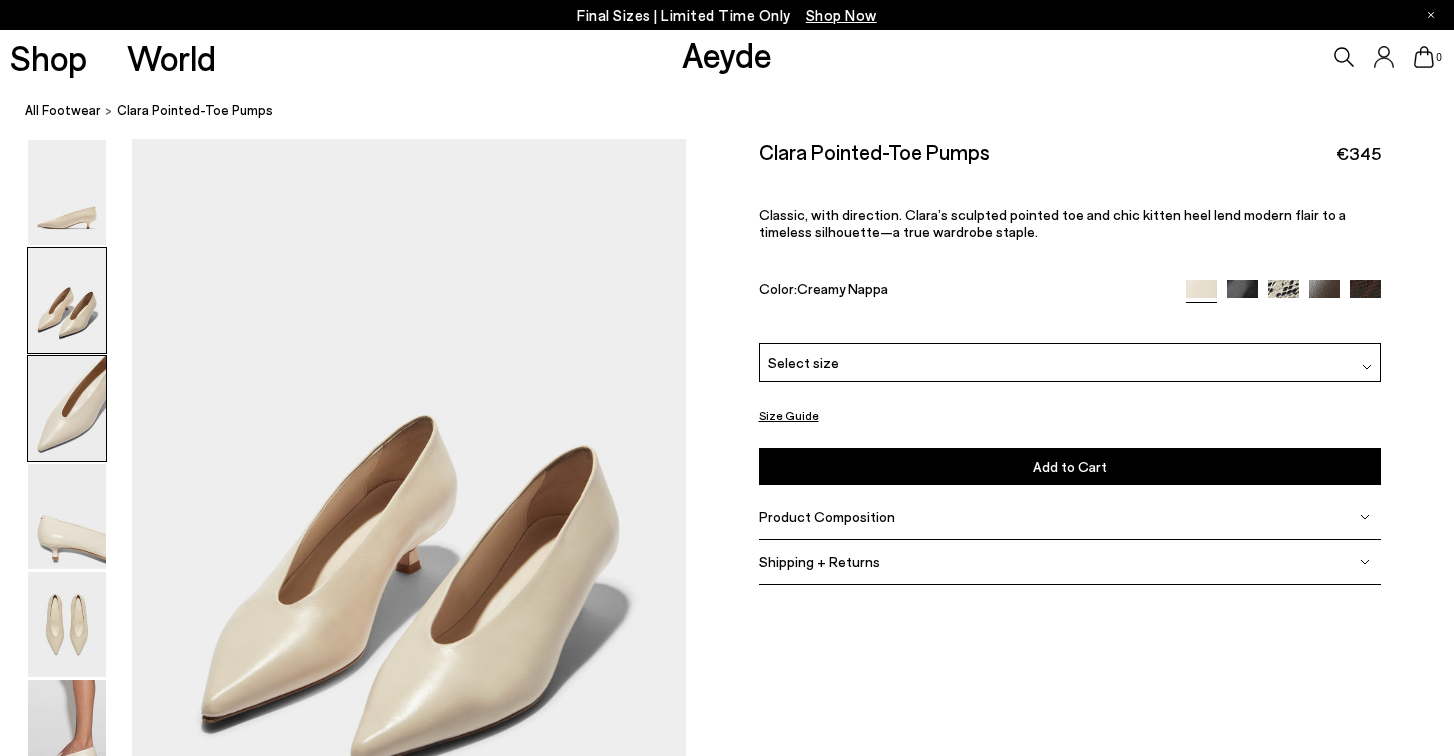 click at bounding box center [67, 408] 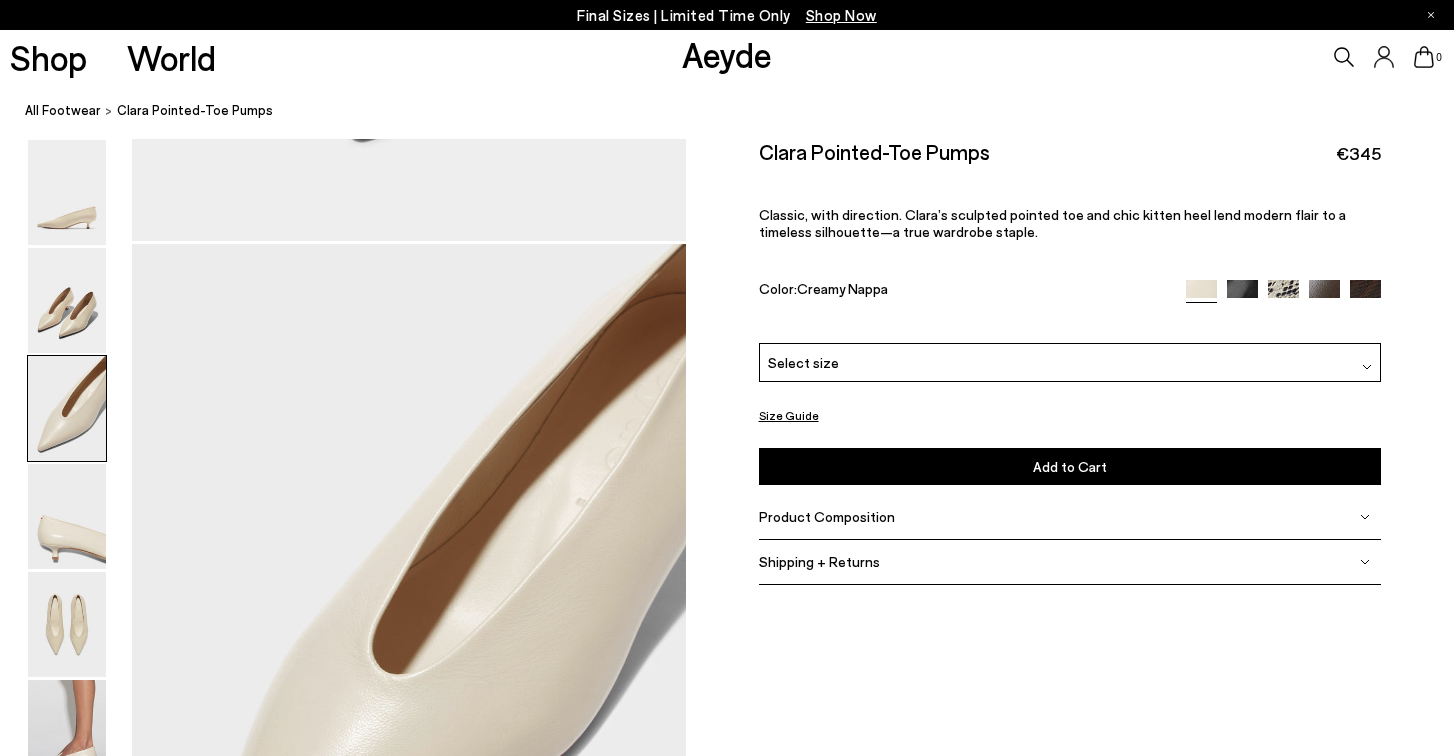 scroll, scrollTop: 1484, scrollLeft: 0, axis: vertical 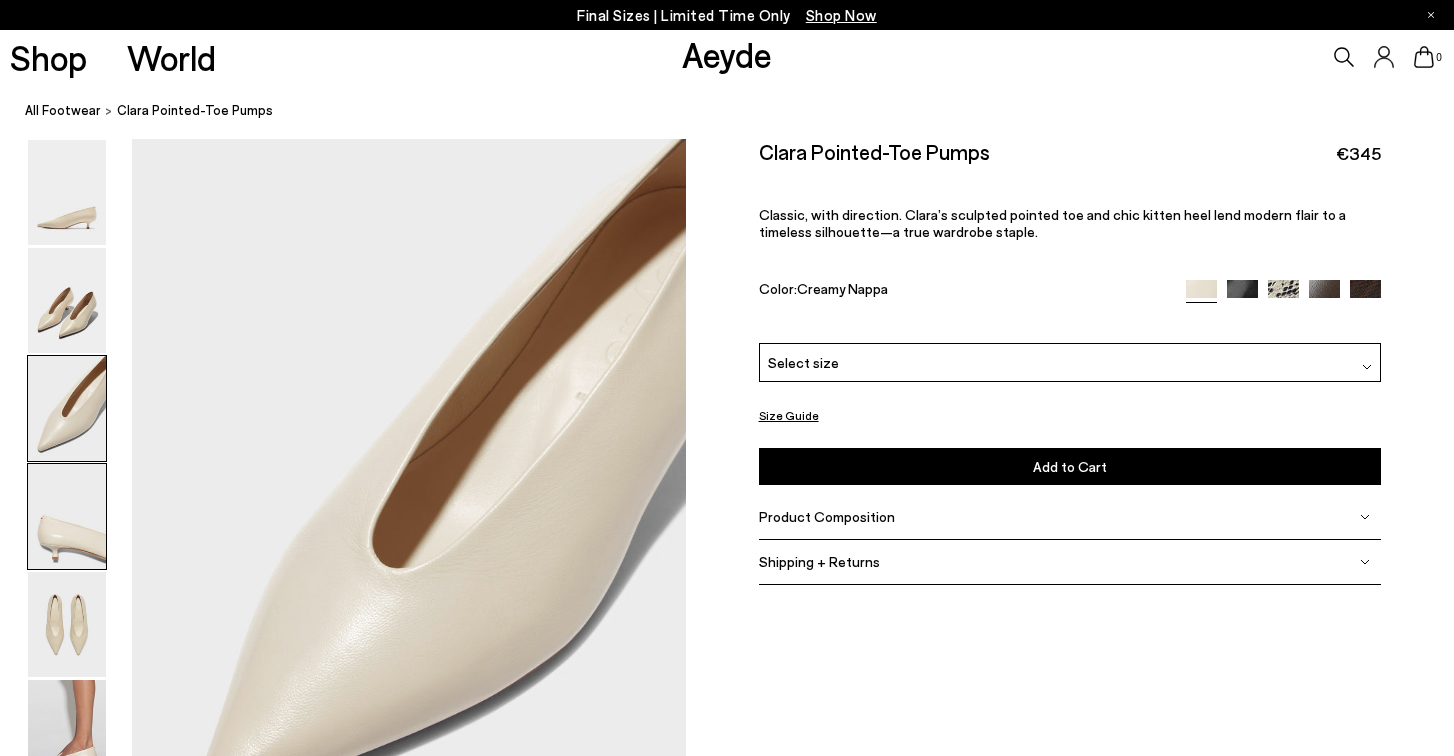 drag, startPoint x: 90, startPoint y: 522, endPoint x: 85, endPoint y: 505, distance: 17.720045 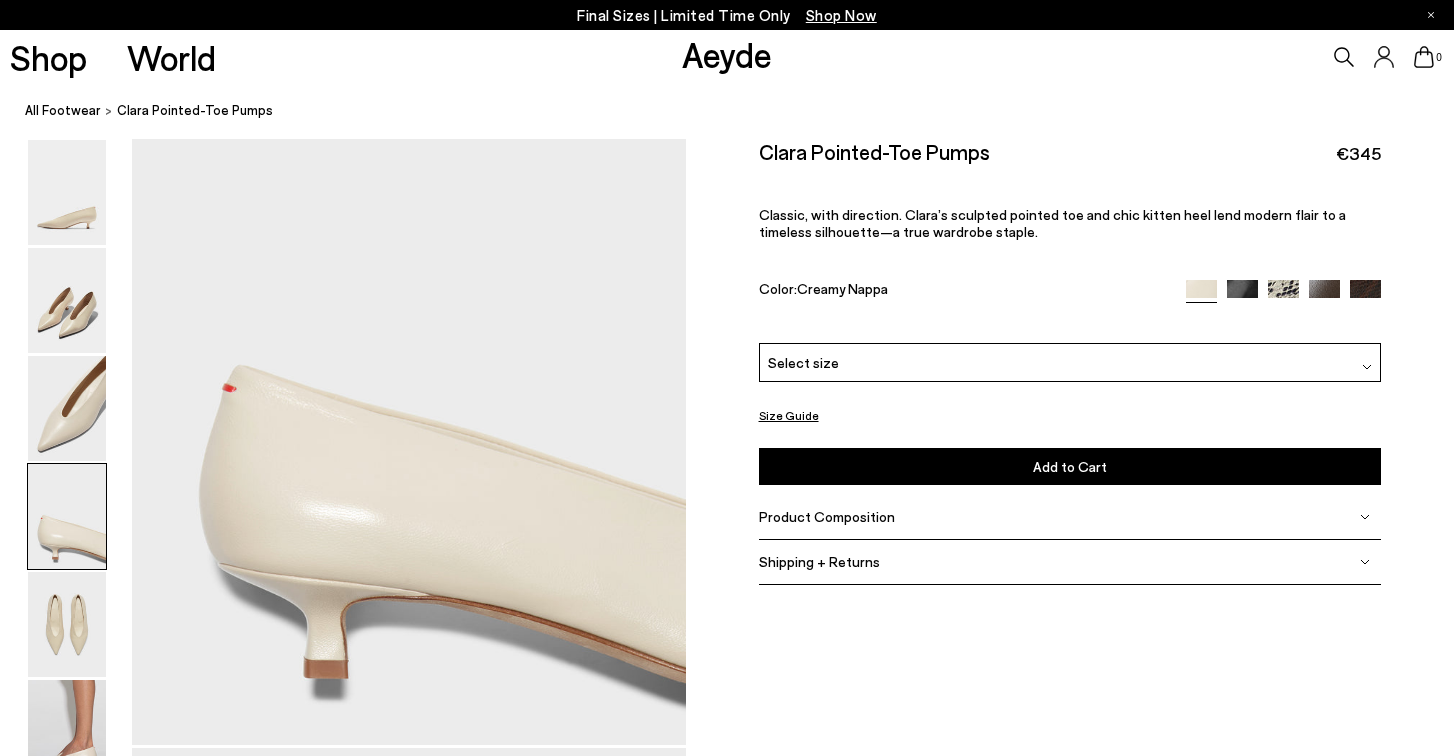 scroll, scrollTop: 2375, scrollLeft: 0, axis: vertical 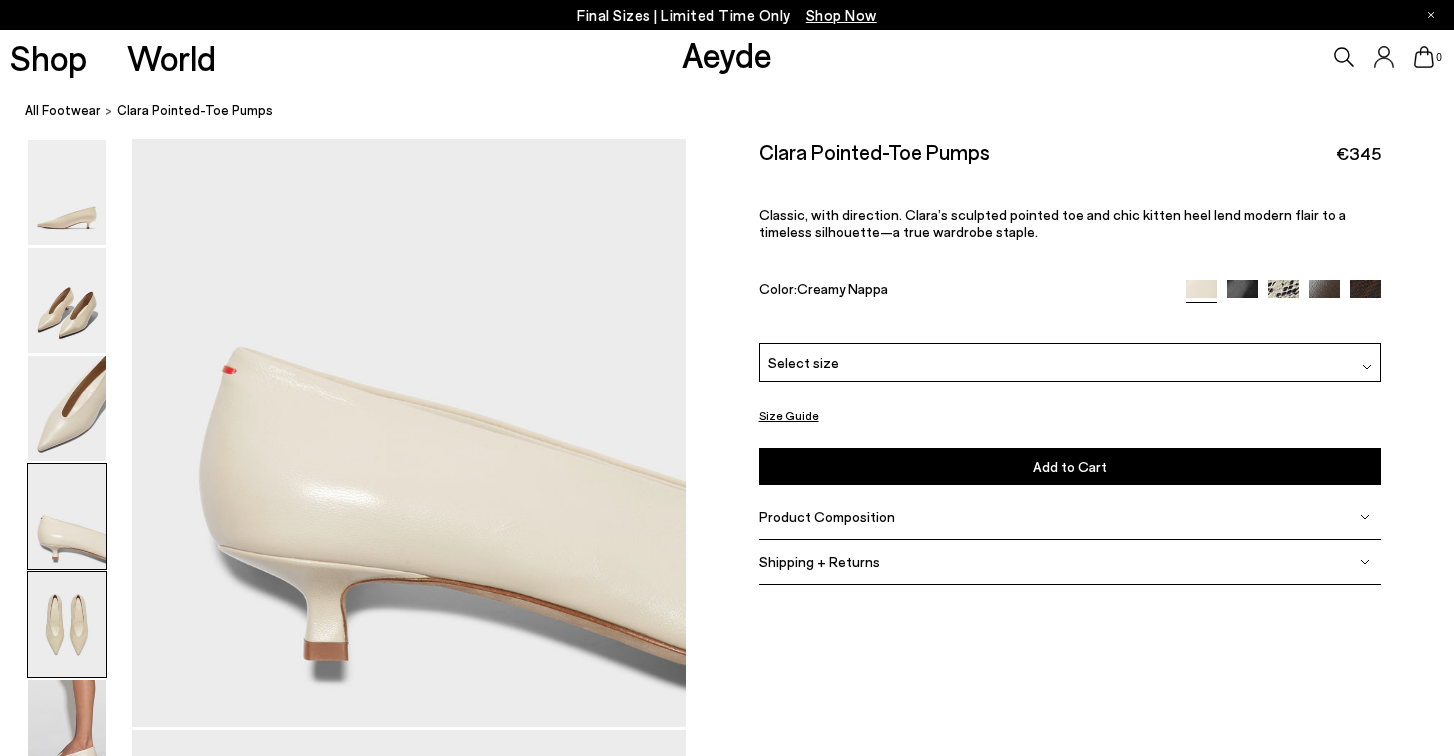 click at bounding box center (67, 624) 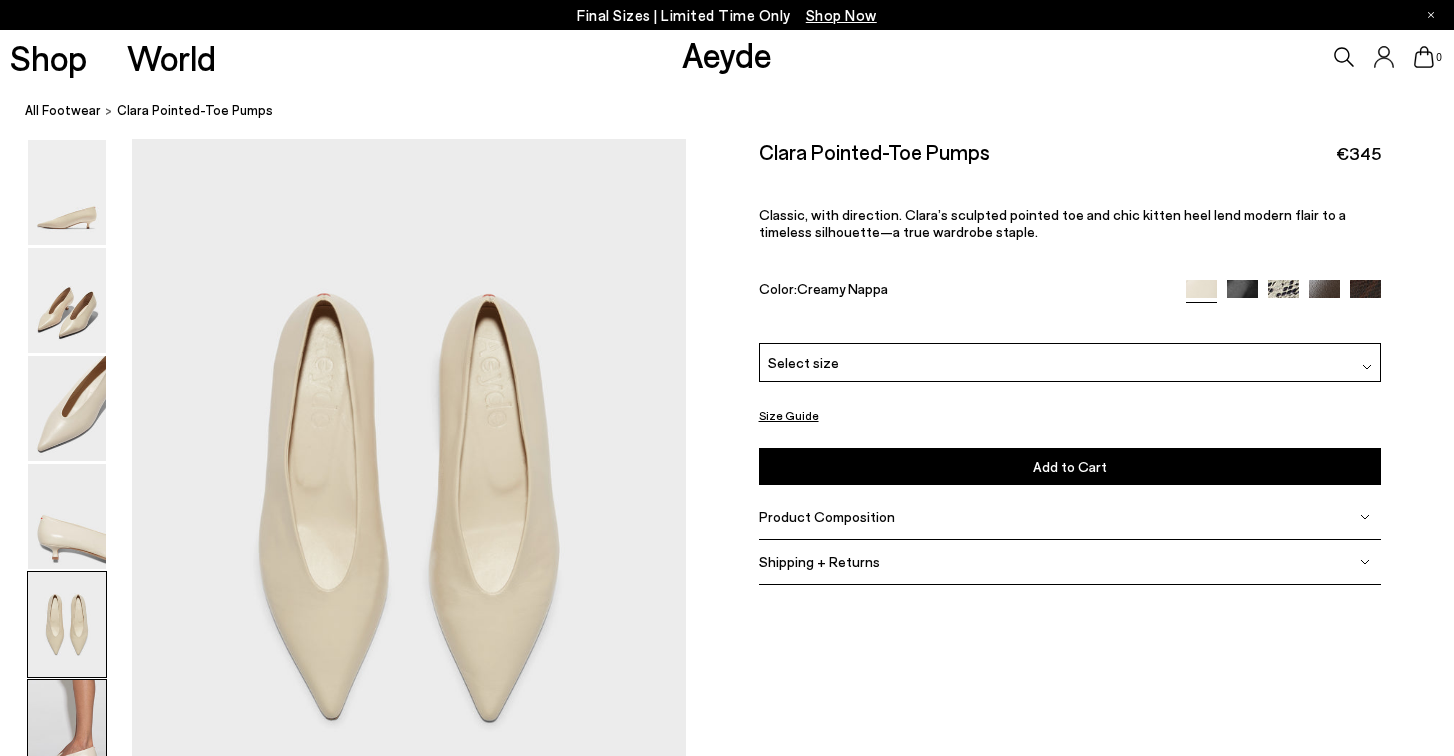 click at bounding box center [67, 732] 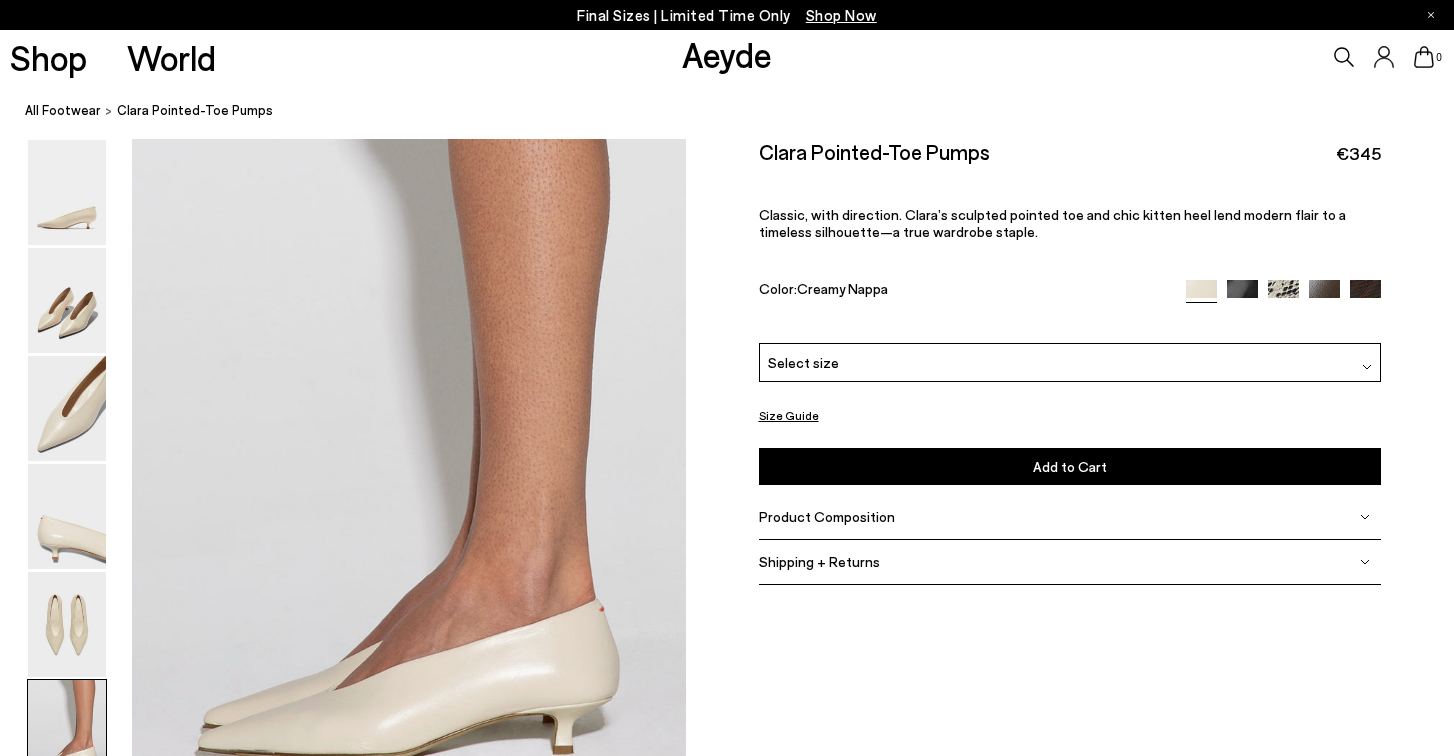 scroll, scrollTop: 3846, scrollLeft: 0, axis: vertical 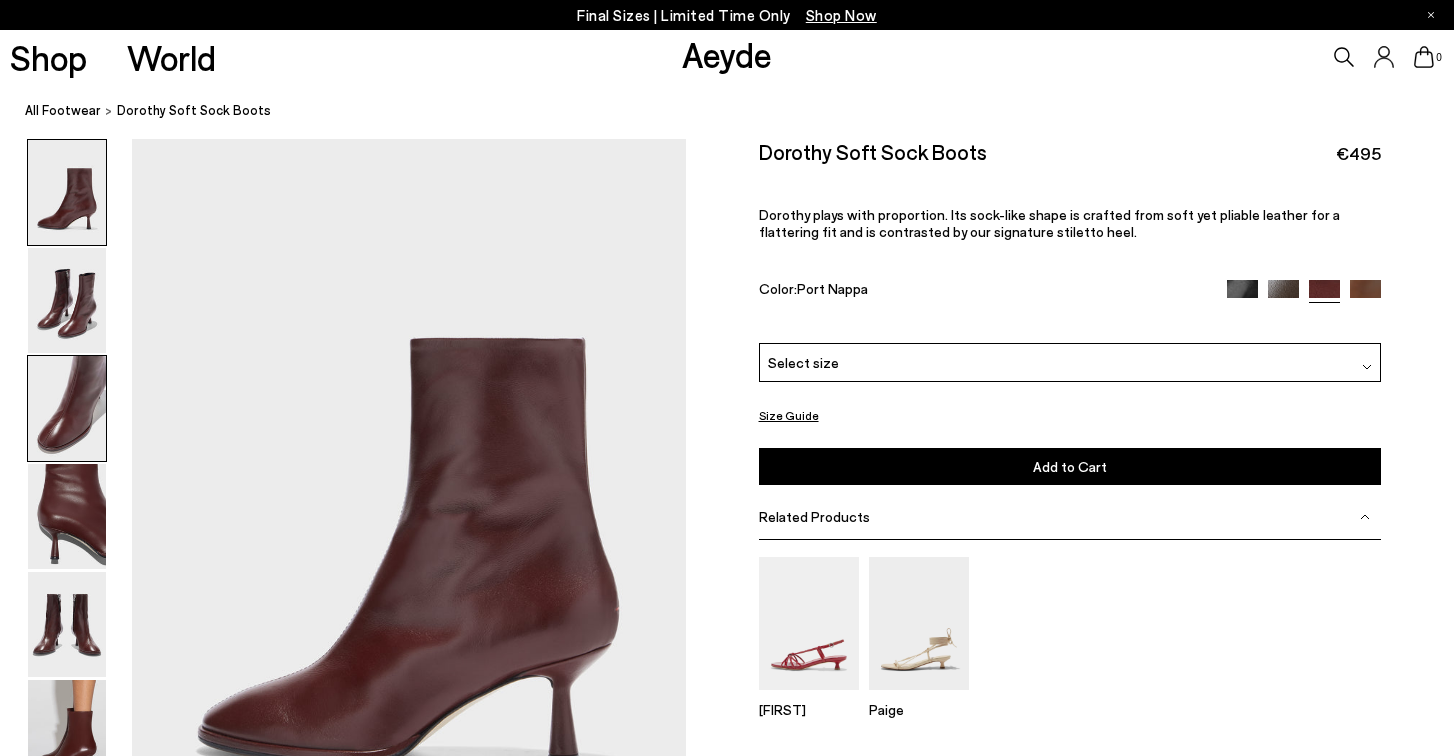 click at bounding box center [67, 408] 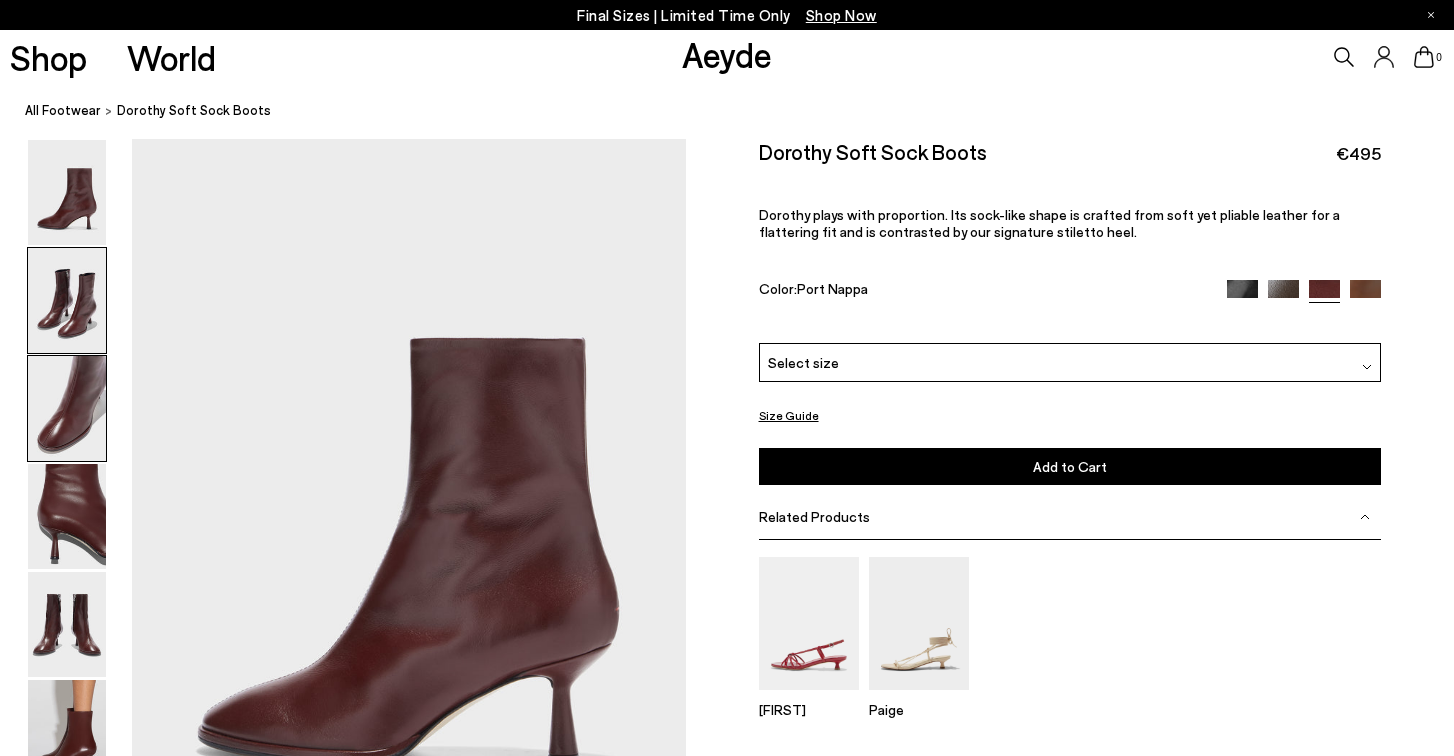 scroll, scrollTop: 1484, scrollLeft: 0, axis: vertical 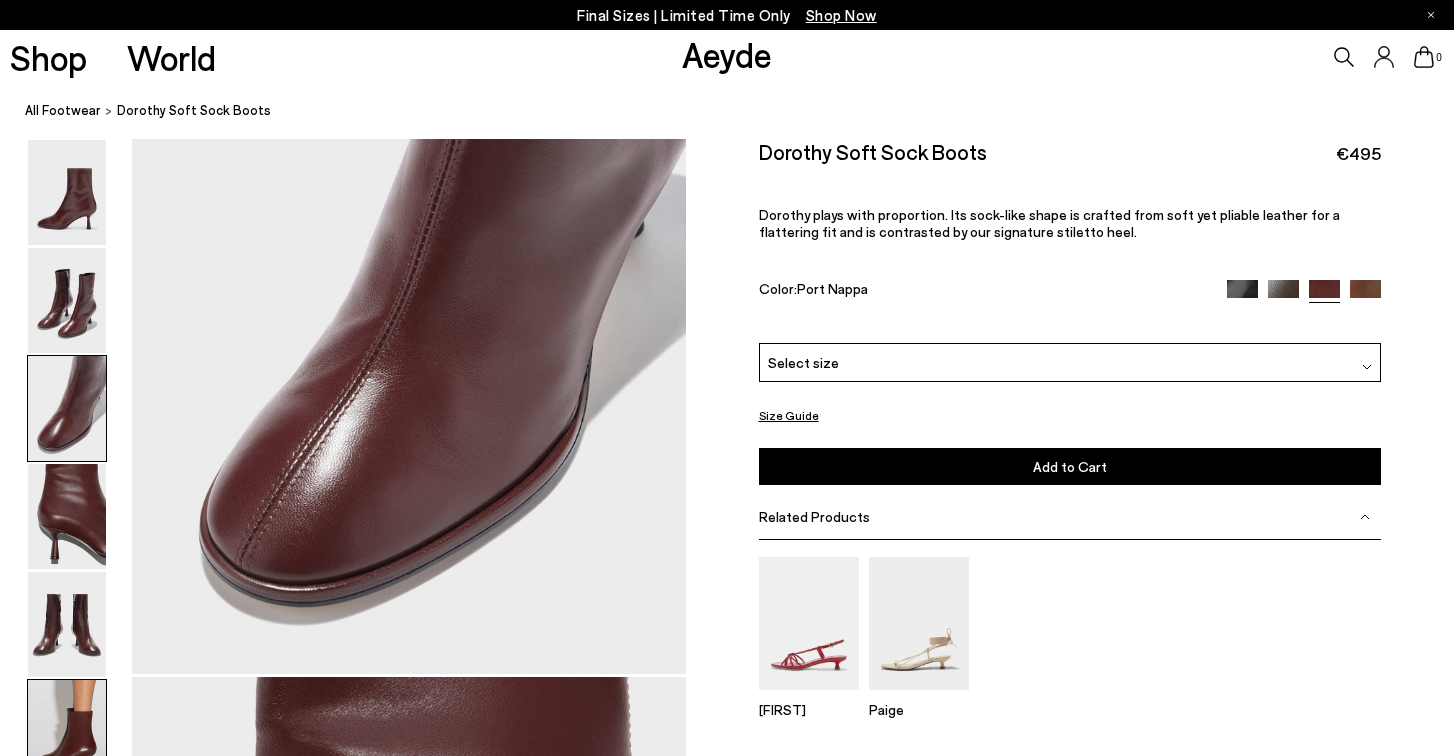 click at bounding box center [67, 732] 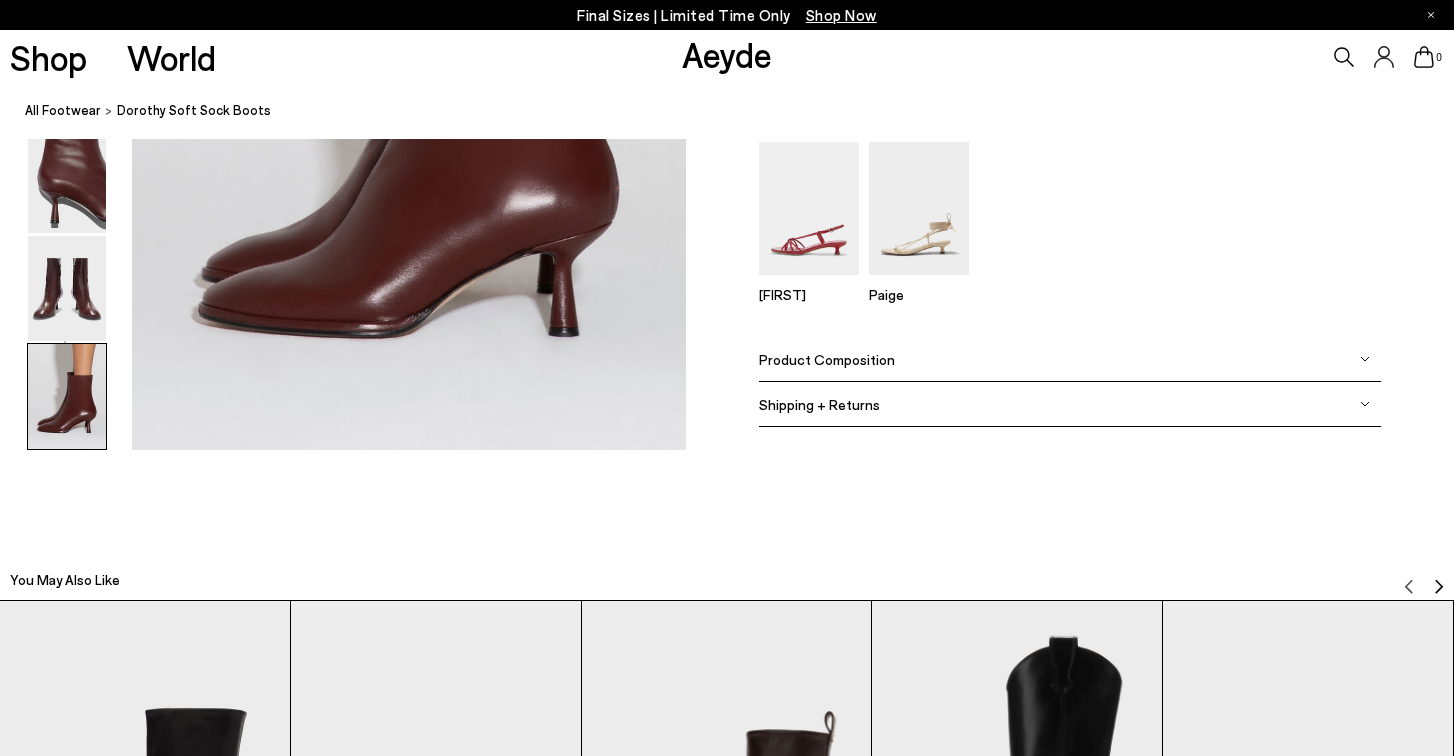 scroll, scrollTop: 4106, scrollLeft: 0, axis: vertical 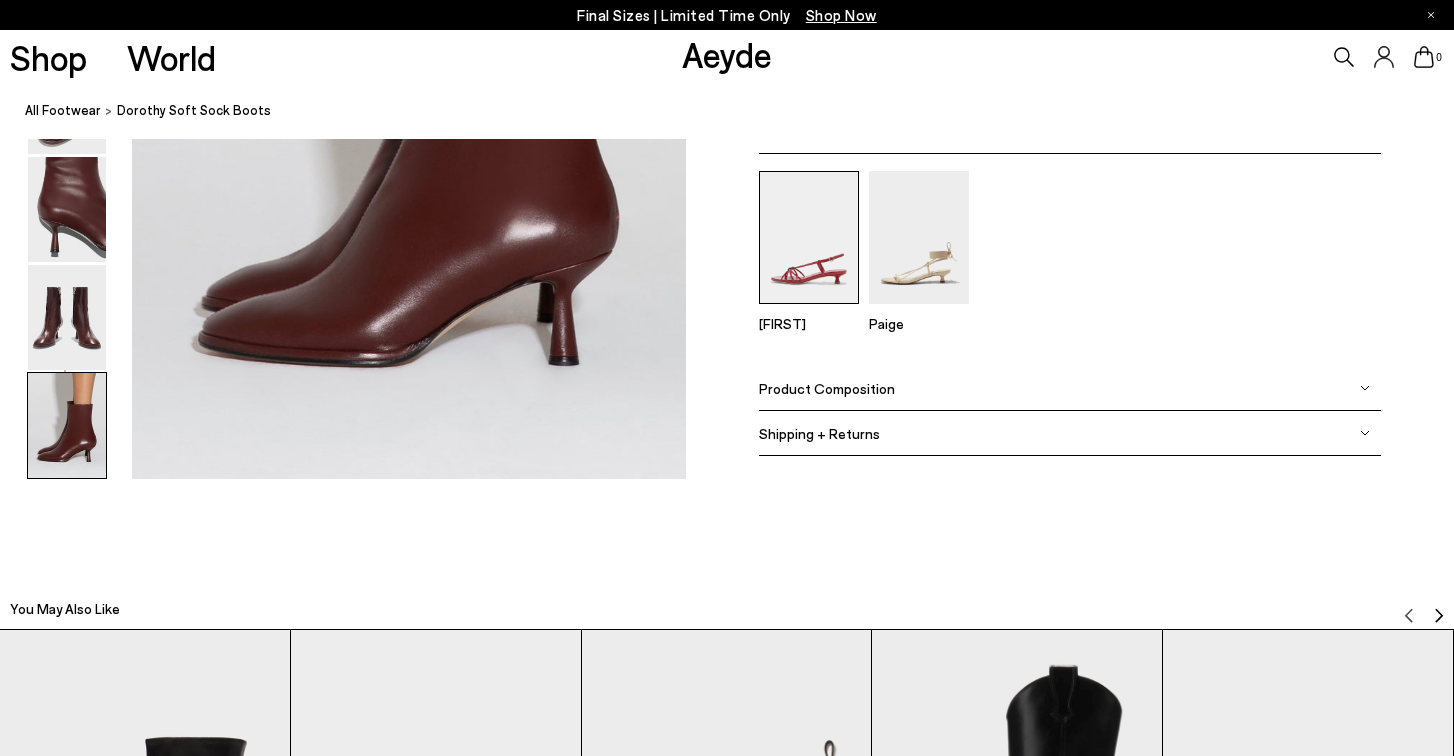 click at bounding box center [809, 237] 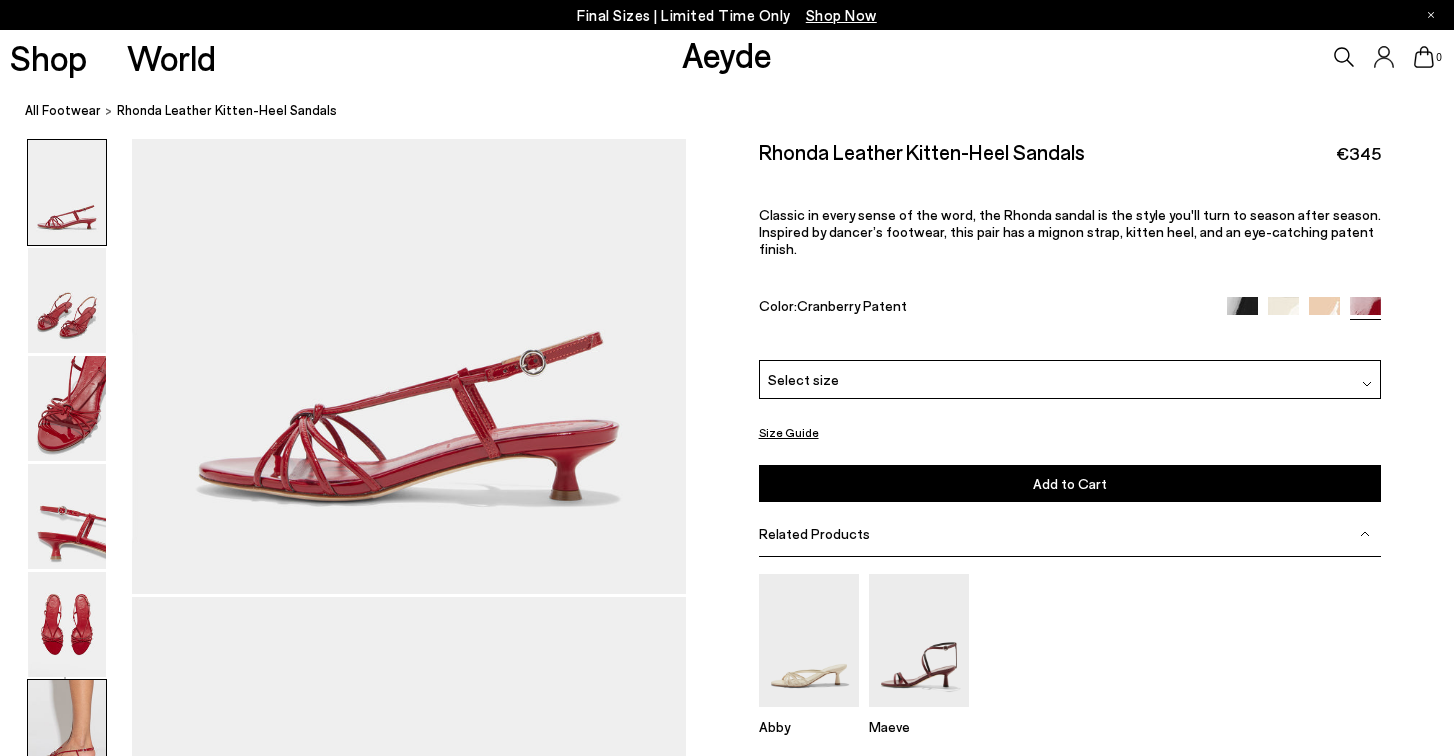 scroll, scrollTop: 170, scrollLeft: 0, axis: vertical 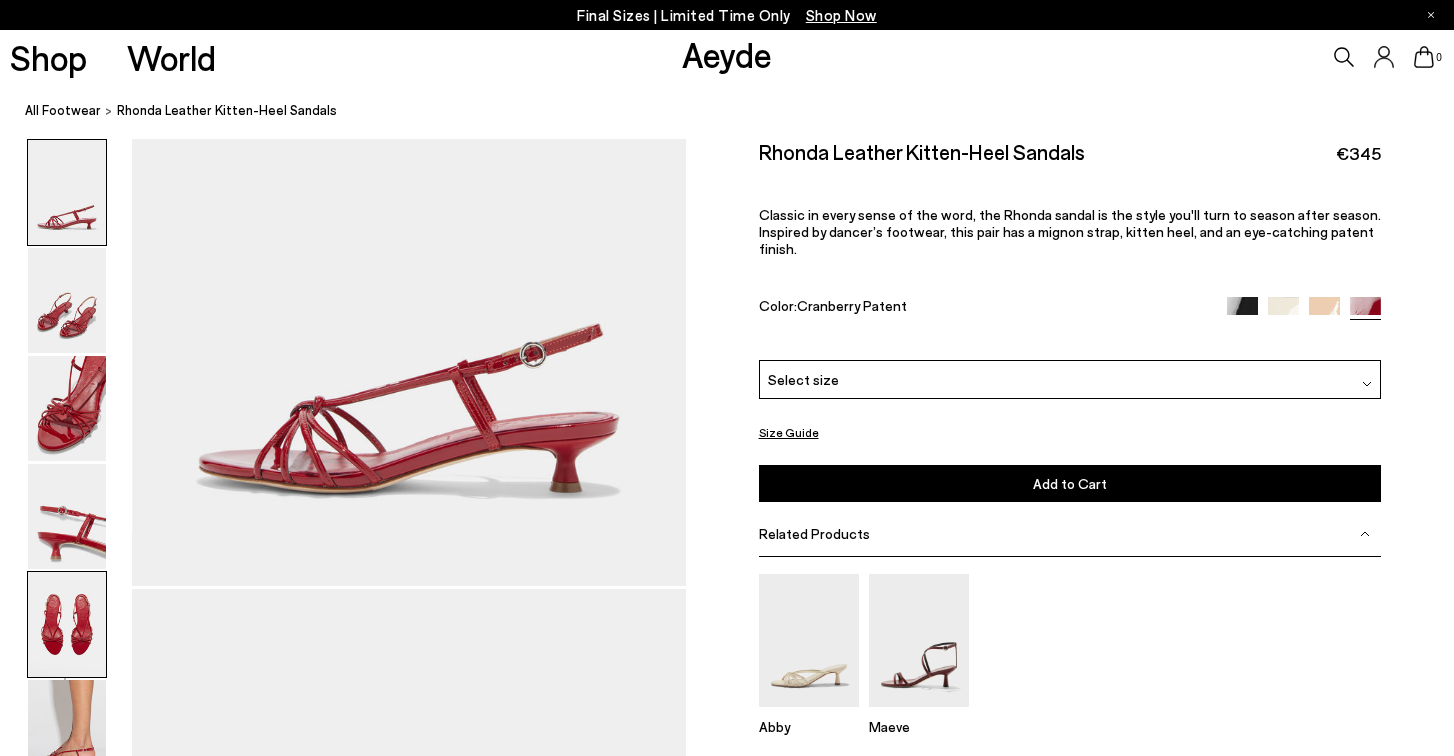 click at bounding box center (67, 624) 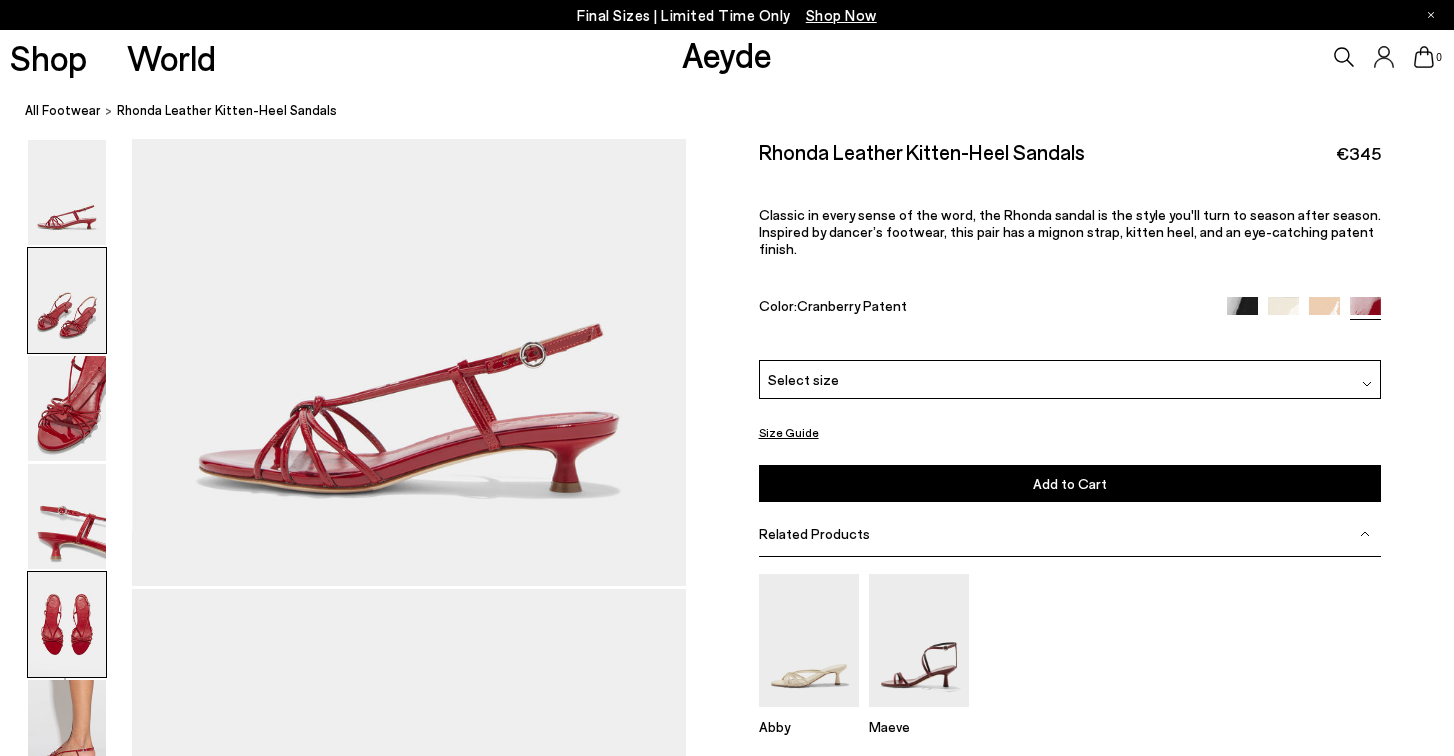 scroll, scrollTop: 2845, scrollLeft: 0, axis: vertical 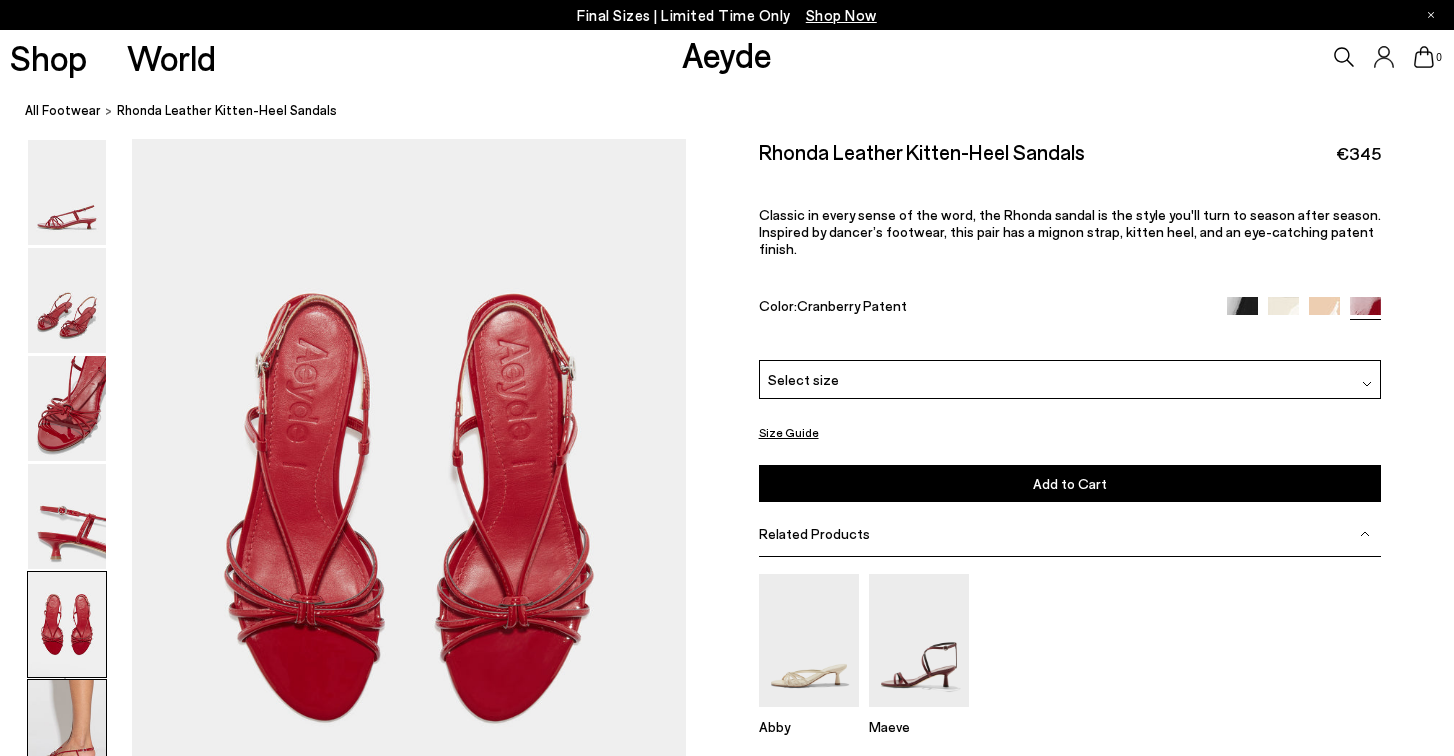 click at bounding box center [67, 732] 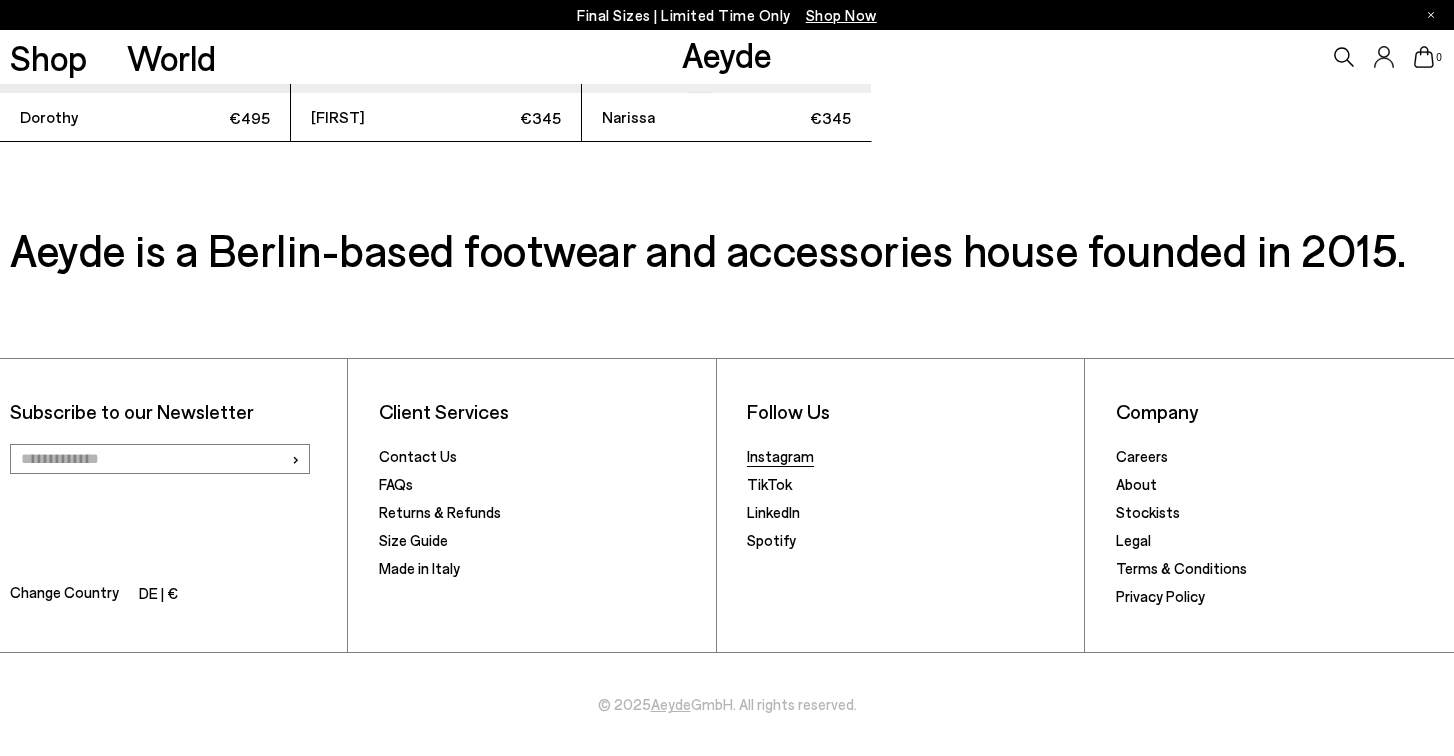 scroll, scrollTop: 5507, scrollLeft: 0, axis: vertical 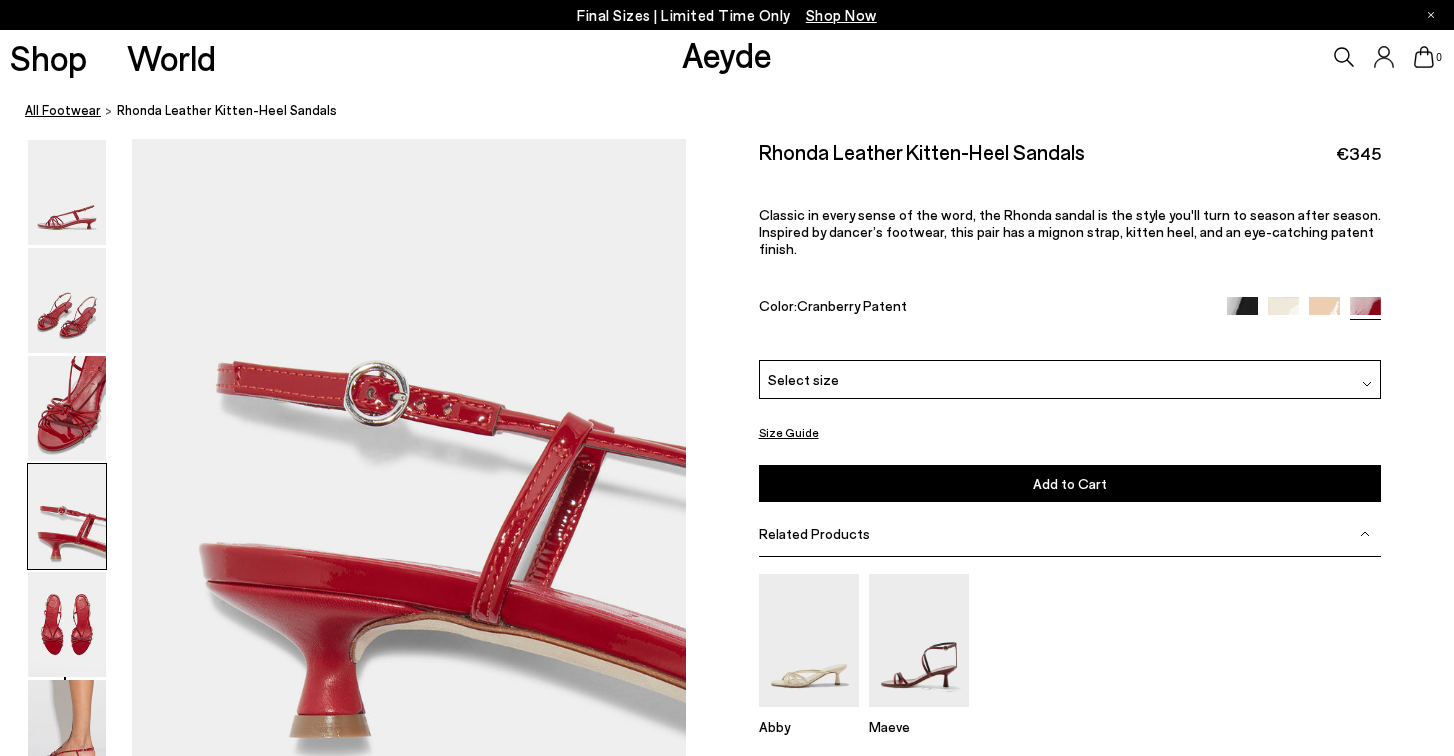 click on "All Footwear" at bounding box center (63, 110) 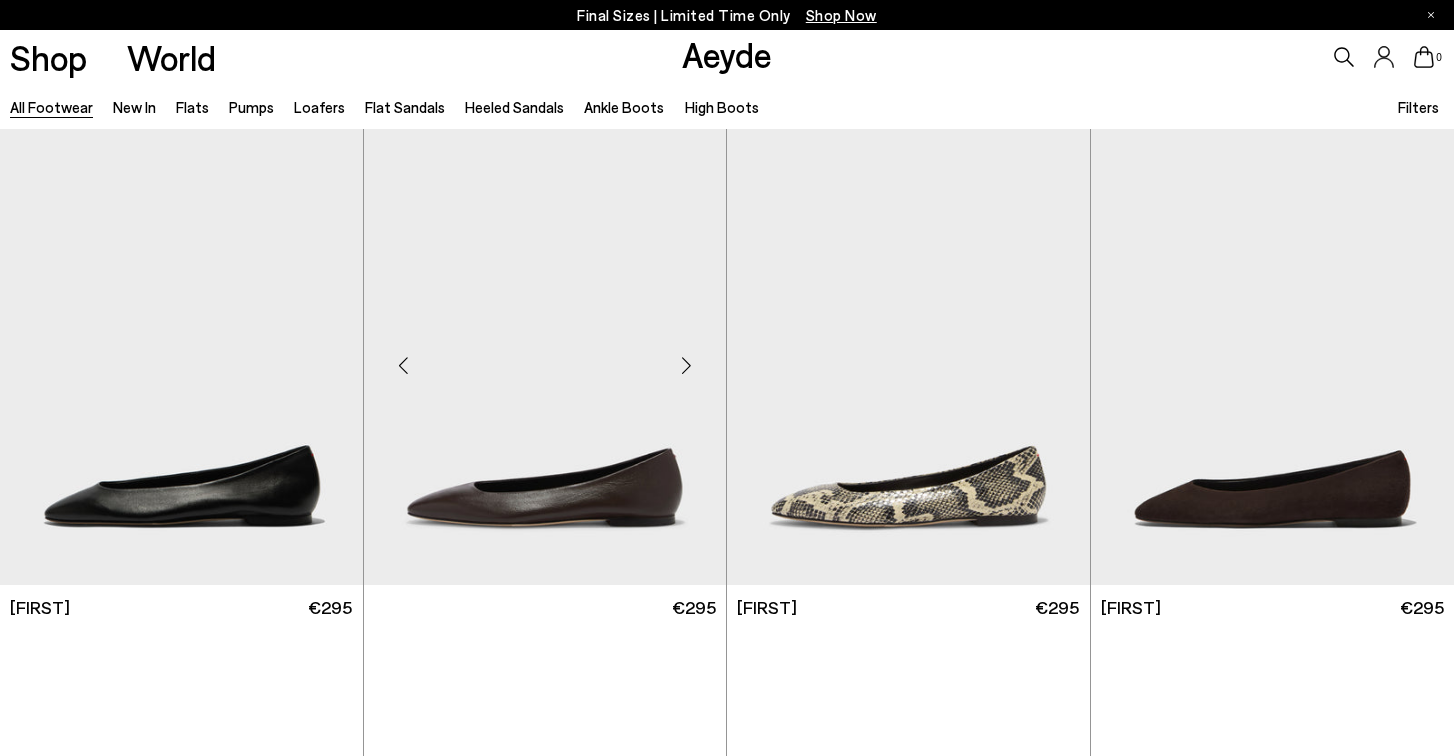 scroll, scrollTop: 0, scrollLeft: 0, axis: both 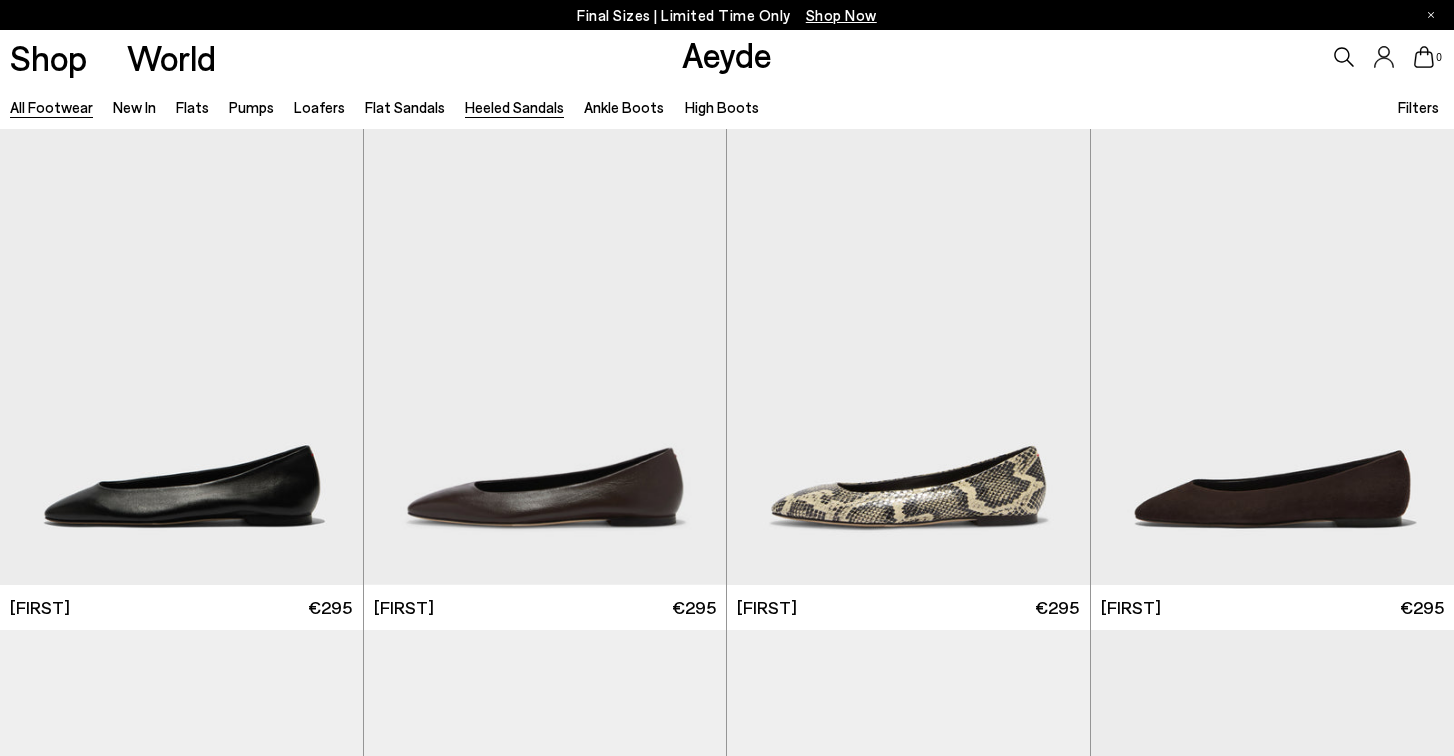 click on "Heeled Sandals" at bounding box center (514, 107) 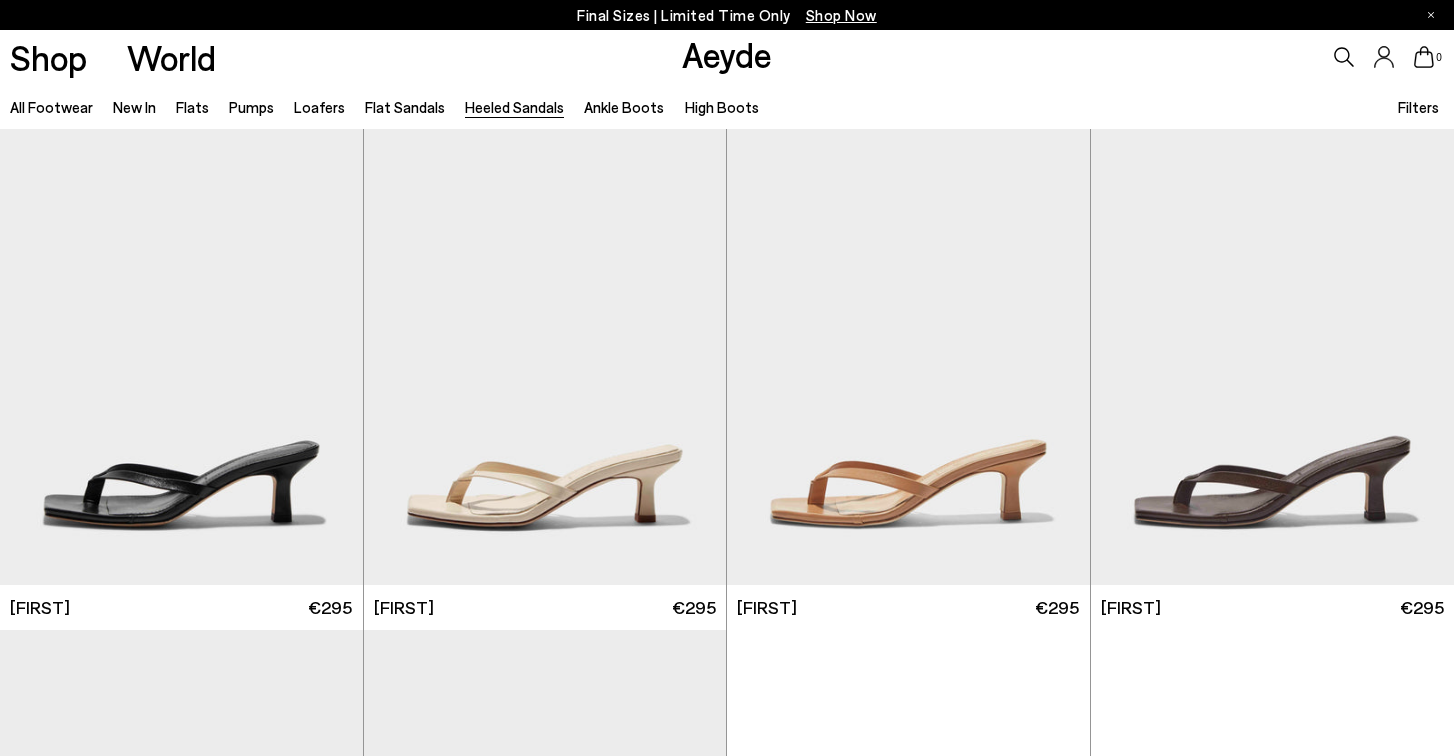 scroll, scrollTop: 0, scrollLeft: 0, axis: both 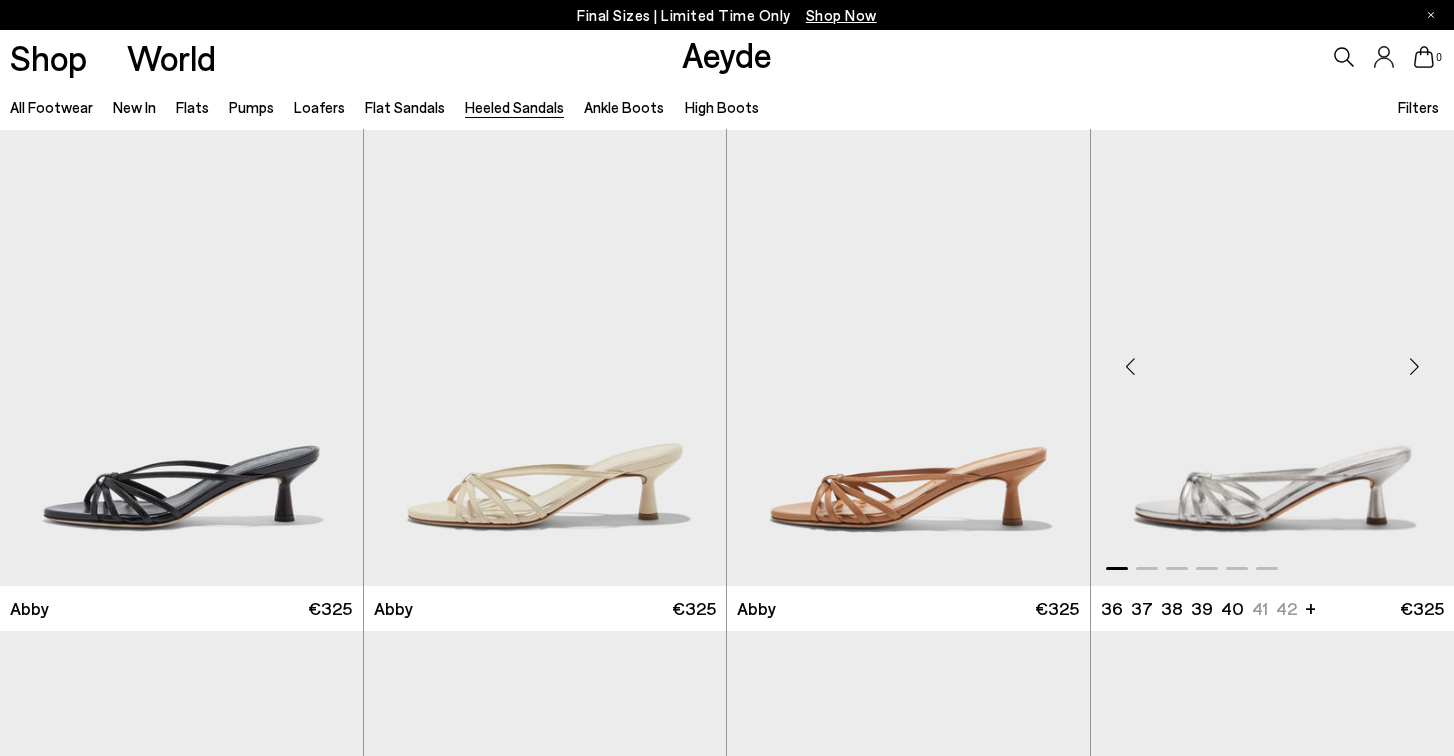 click at bounding box center [1273, 358] 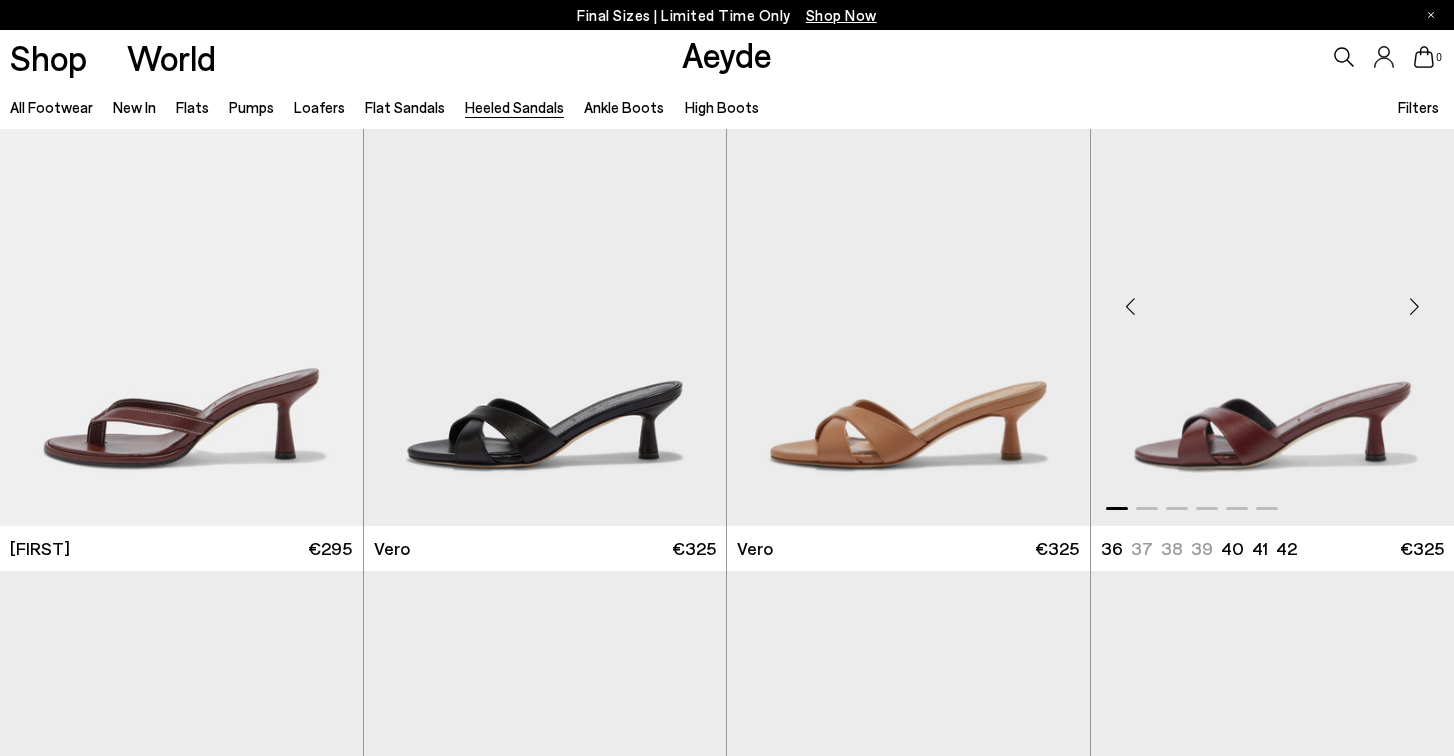 scroll, scrollTop: 1562, scrollLeft: 0, axis: vertical 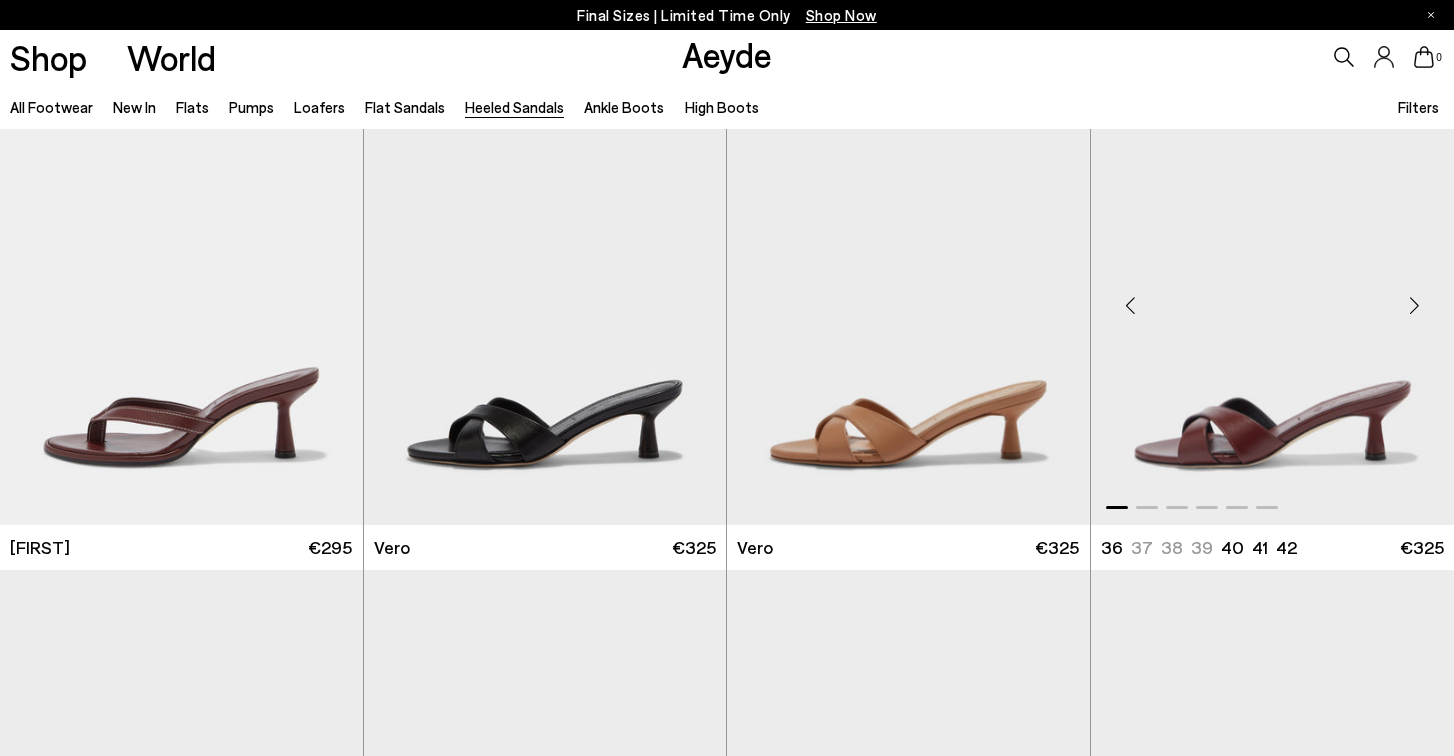 click at bounding box center (1273, 298) 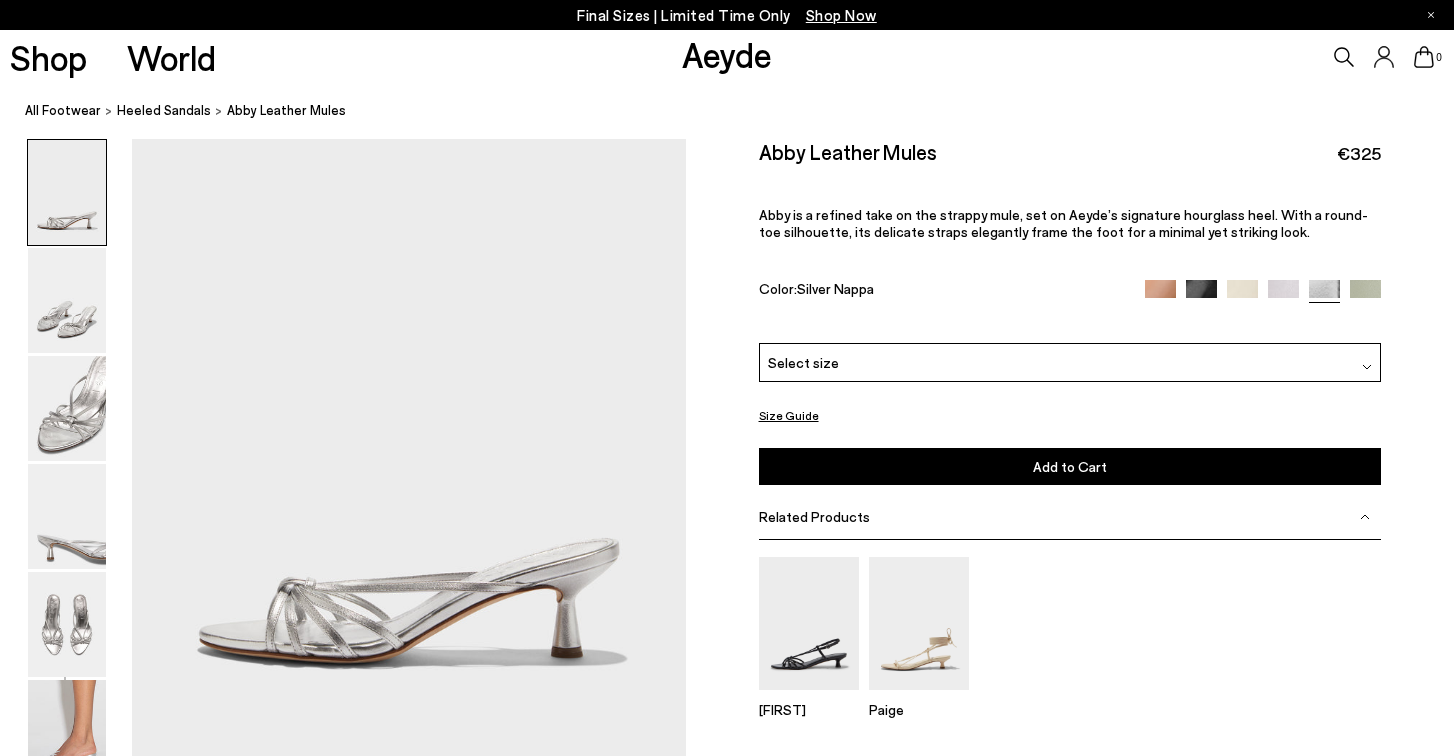 scroll, scrollTop: 0, scrollLeft: 0, axis: both 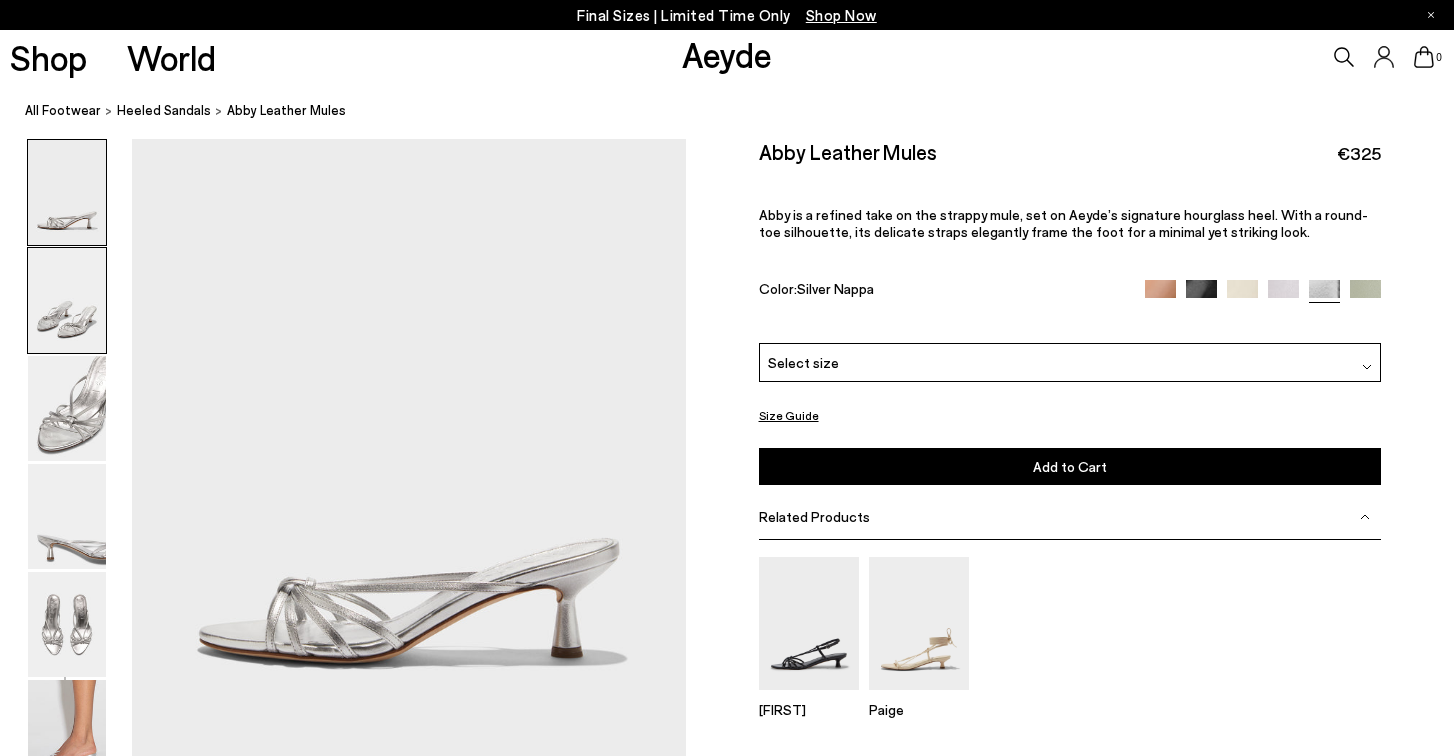 click at bounding box center (67, 300) 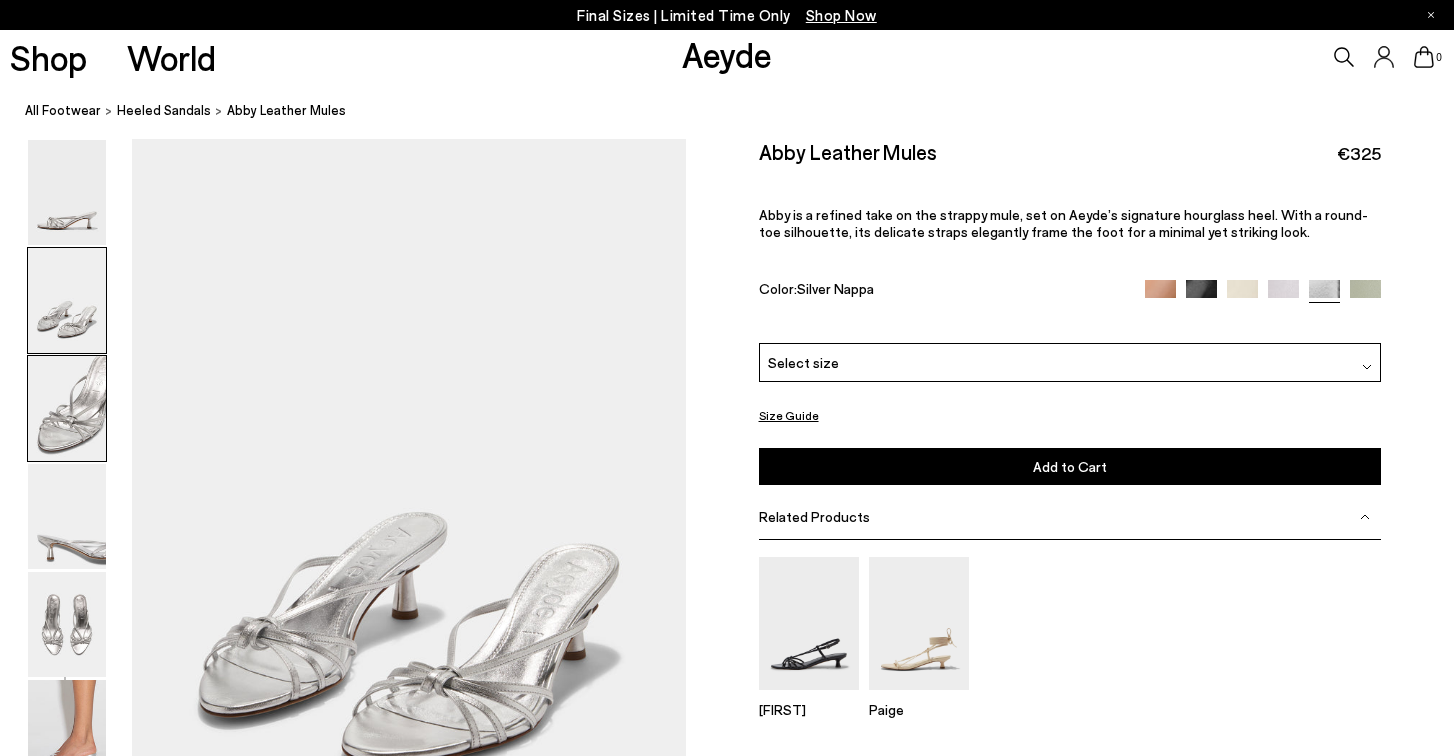 click at bounding box center (67, 408) 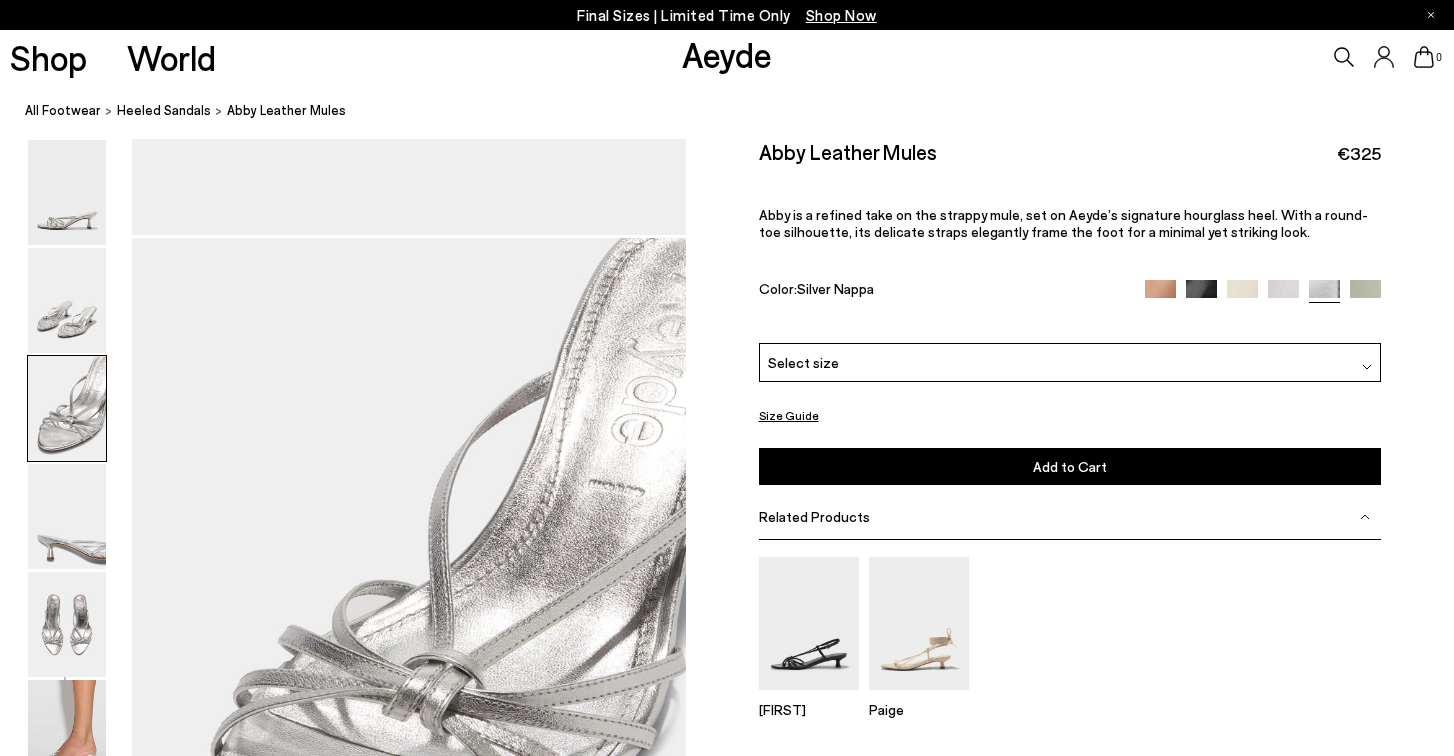 scroll, scrollTop: 1362, scrollLeft: 0, axis: vertical 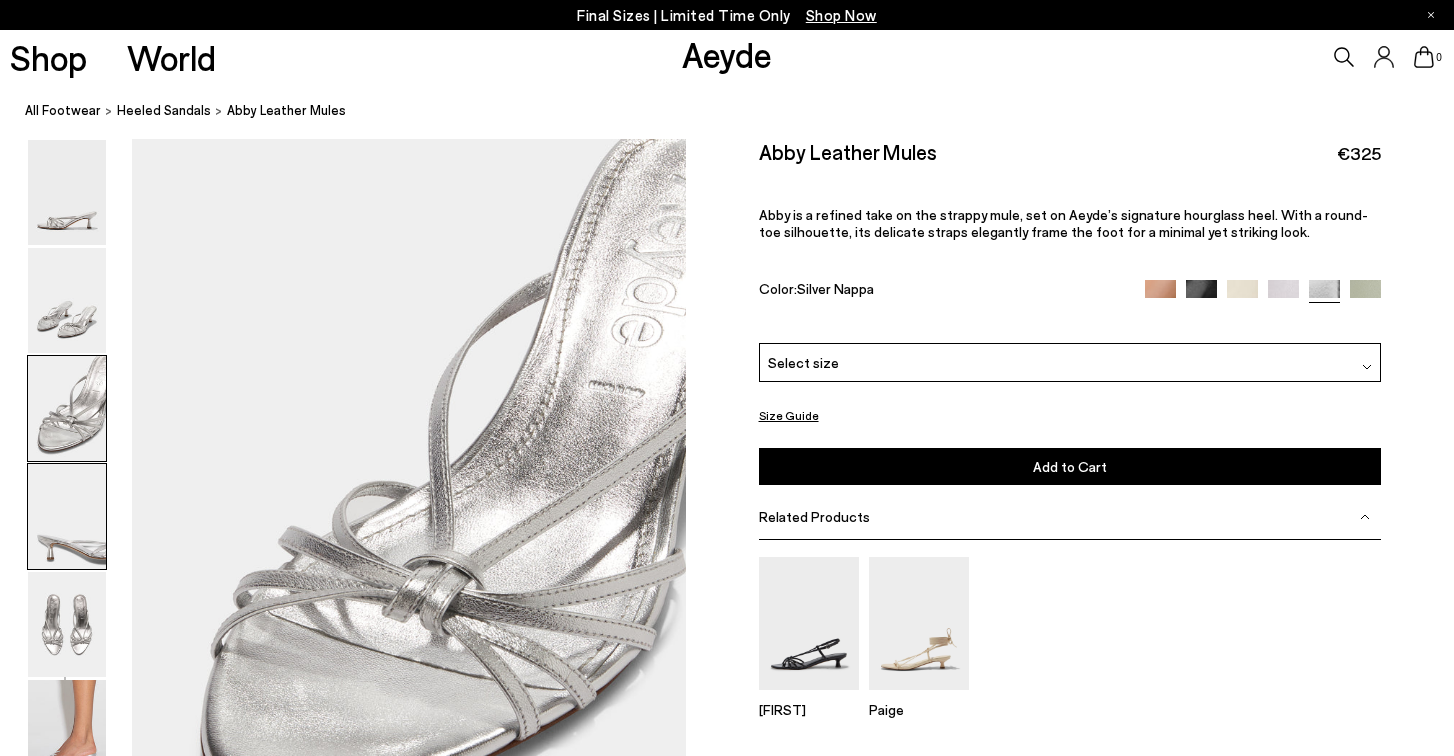 click at bounding box center (67, 516) 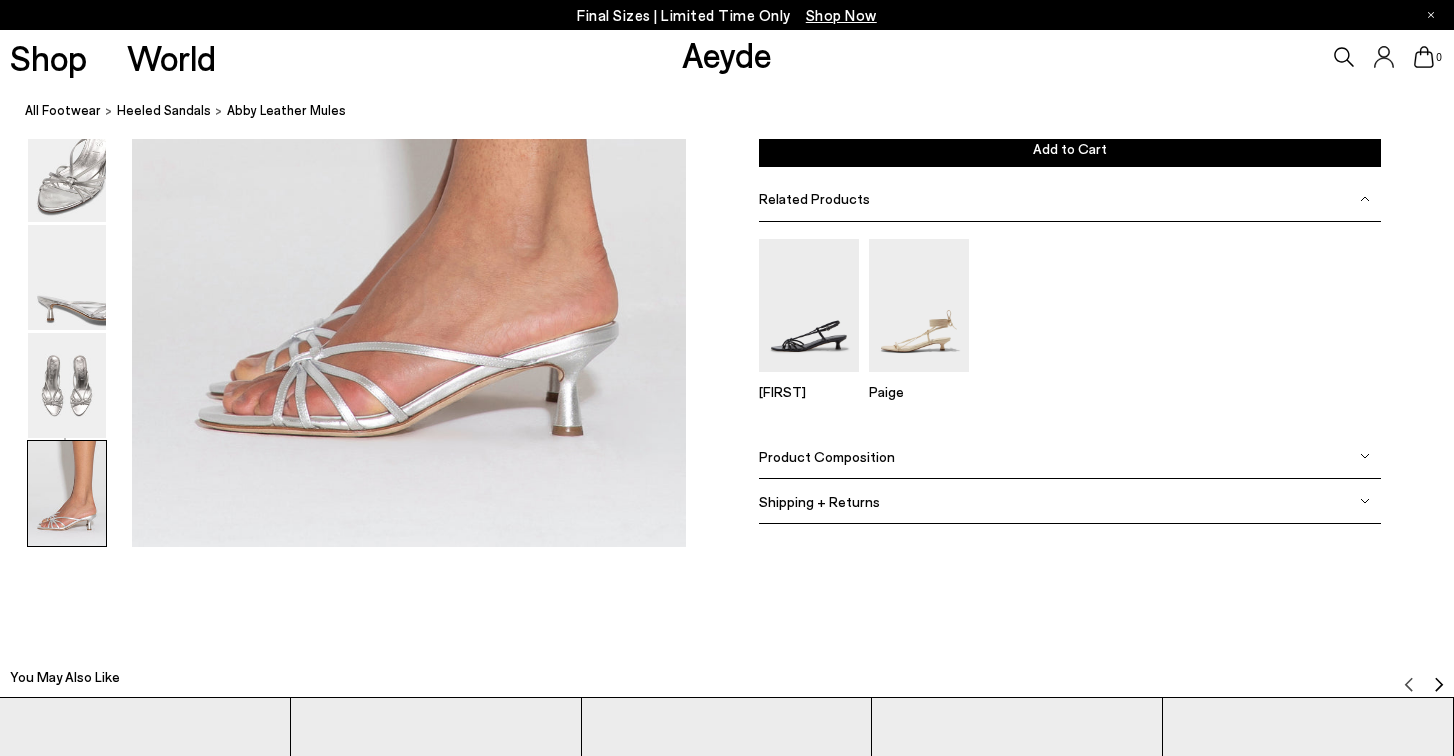 scroll, scrollTop: 3923, scrollLeft: 0, axis: vertical 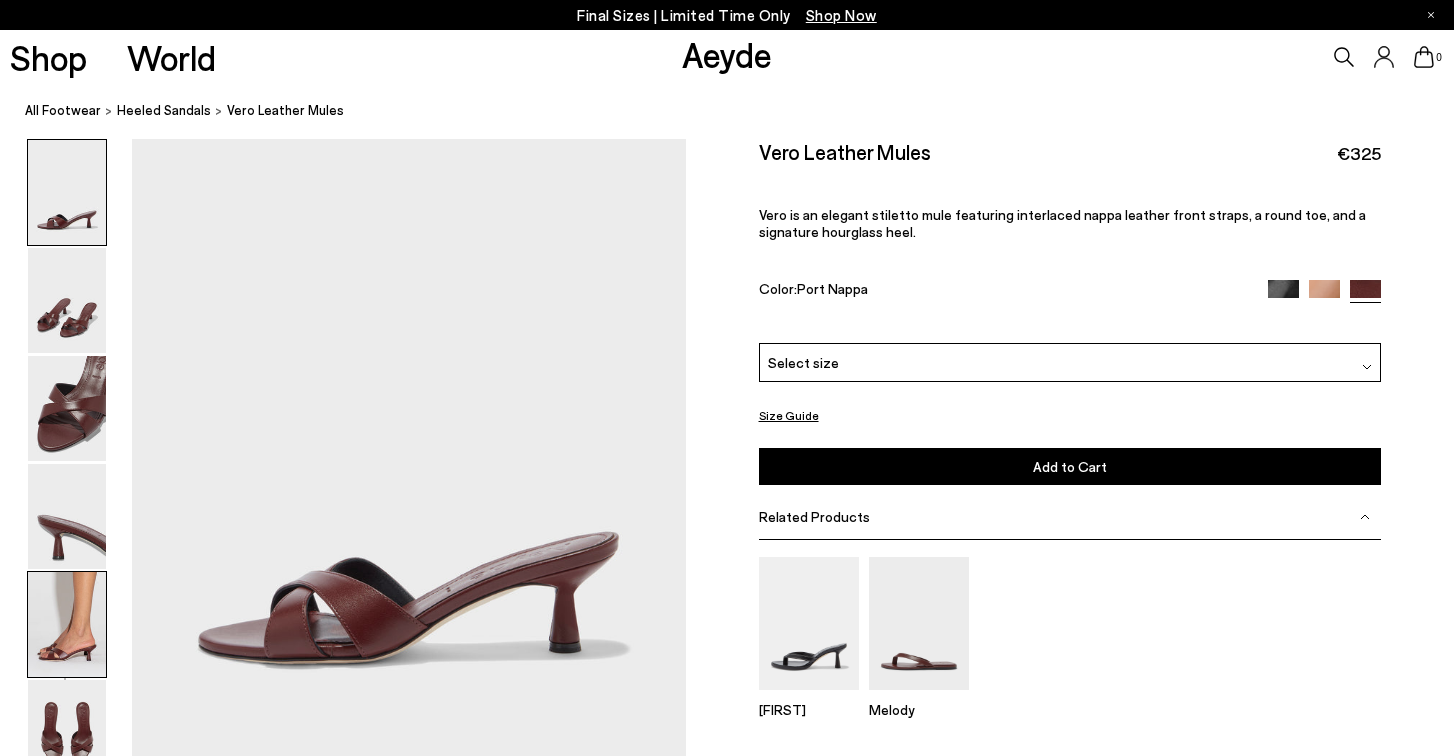 click at bounding box center (67, 624) 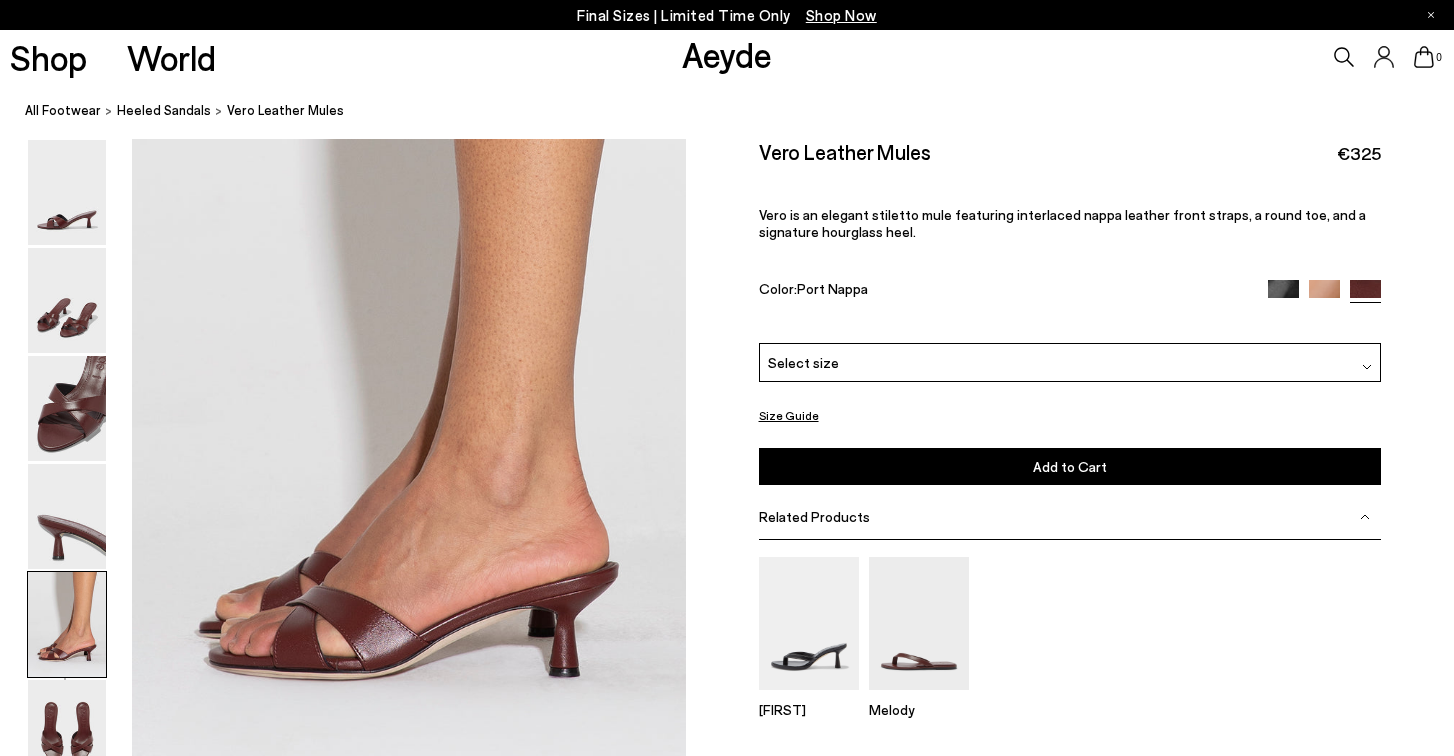 scroll, scrollTop: 2931, scrollLeft: 0, axis: vertical 